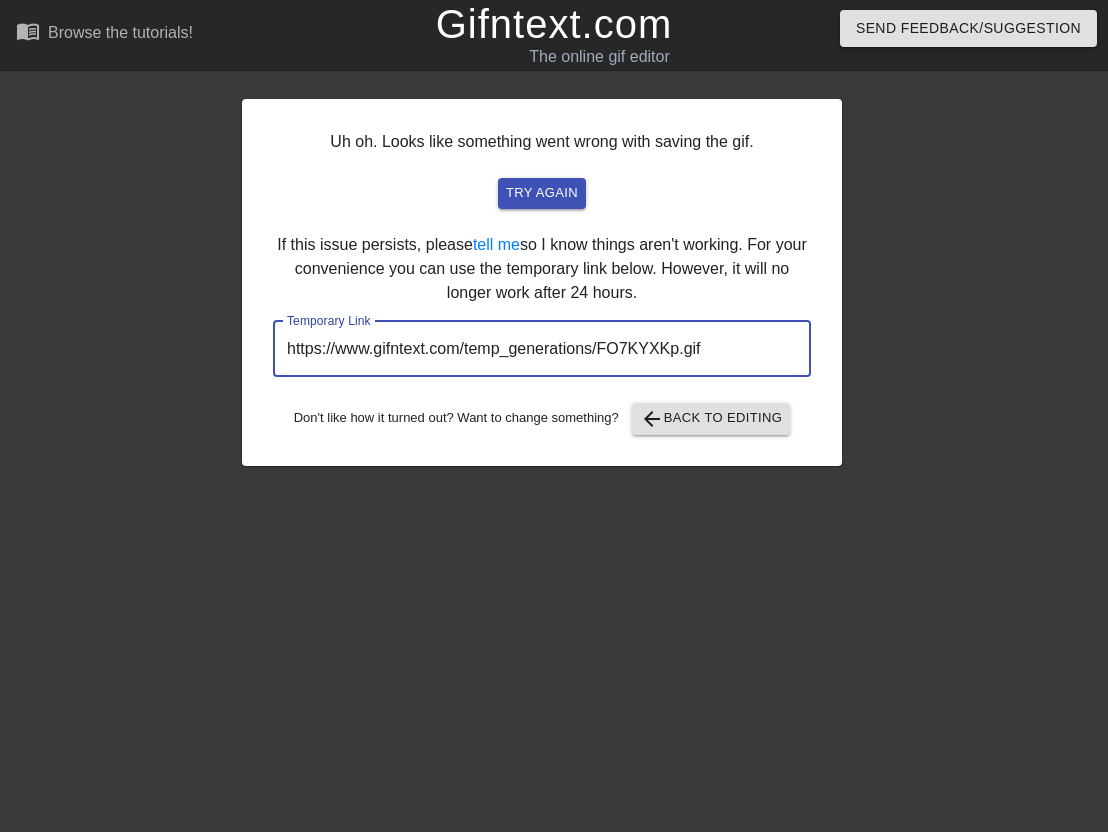scroll, scrollTop: 0, scrollLeft: 0, axis: both 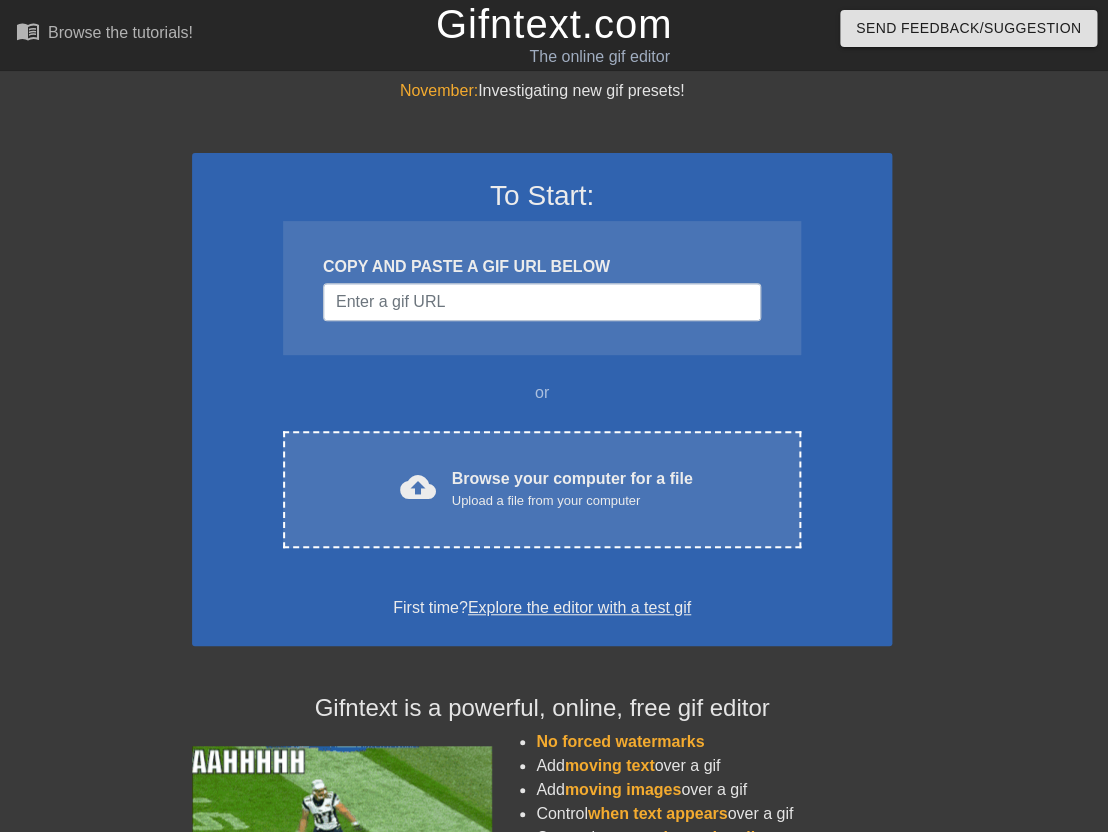 click on "COPY AND PASTE A GIF URL BELOW" at bounding box center [542, 288] 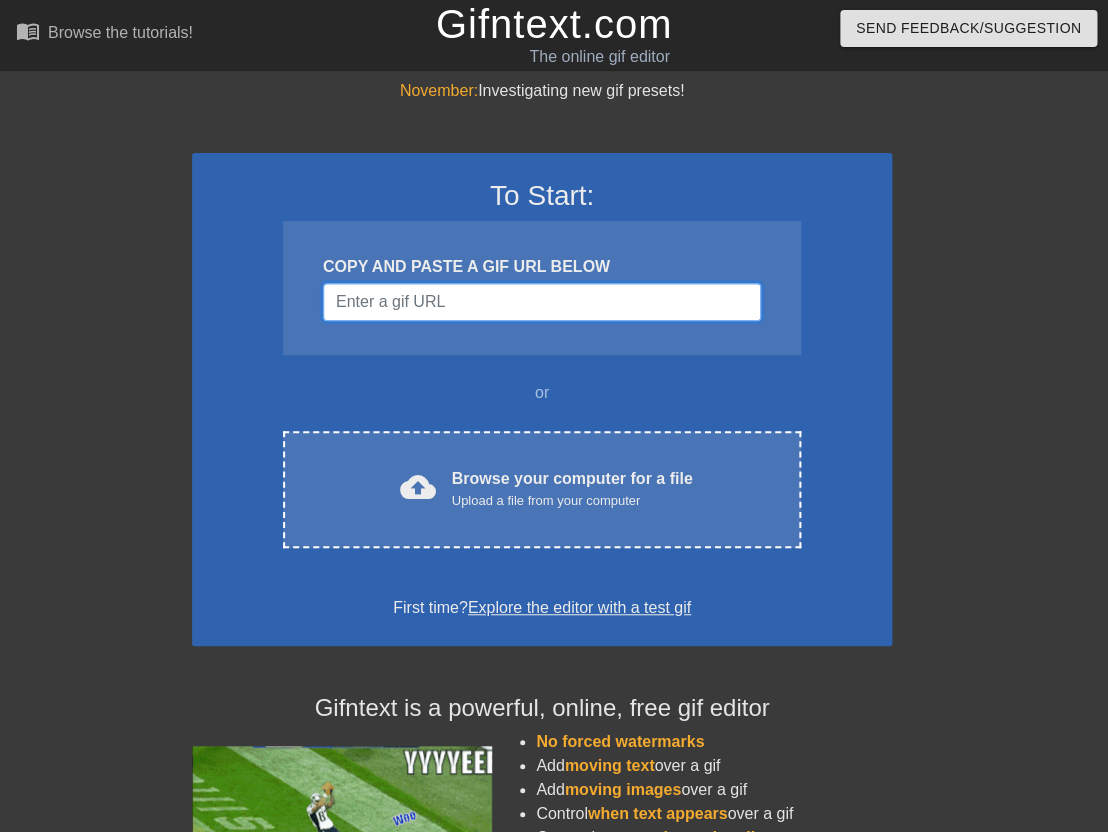 click at bounding box center [542, 302] 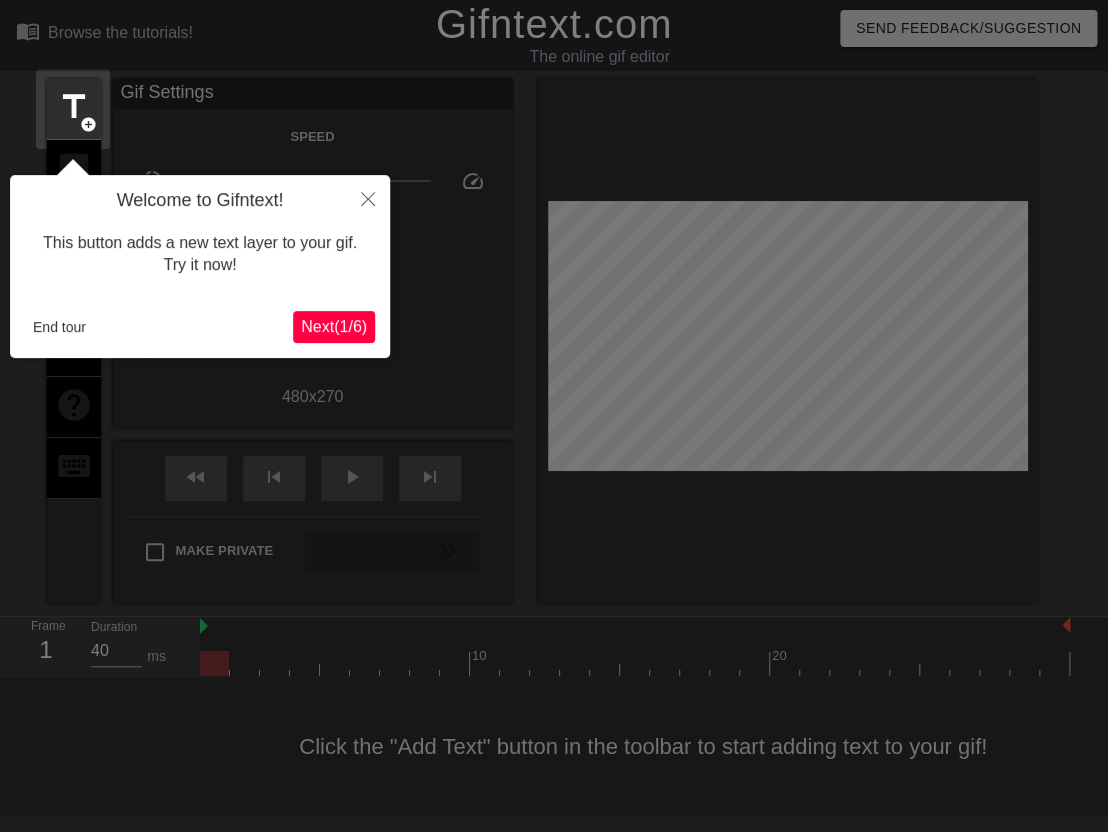 scroll, scrollTop: 0, scrollLeft: 0, axis: both 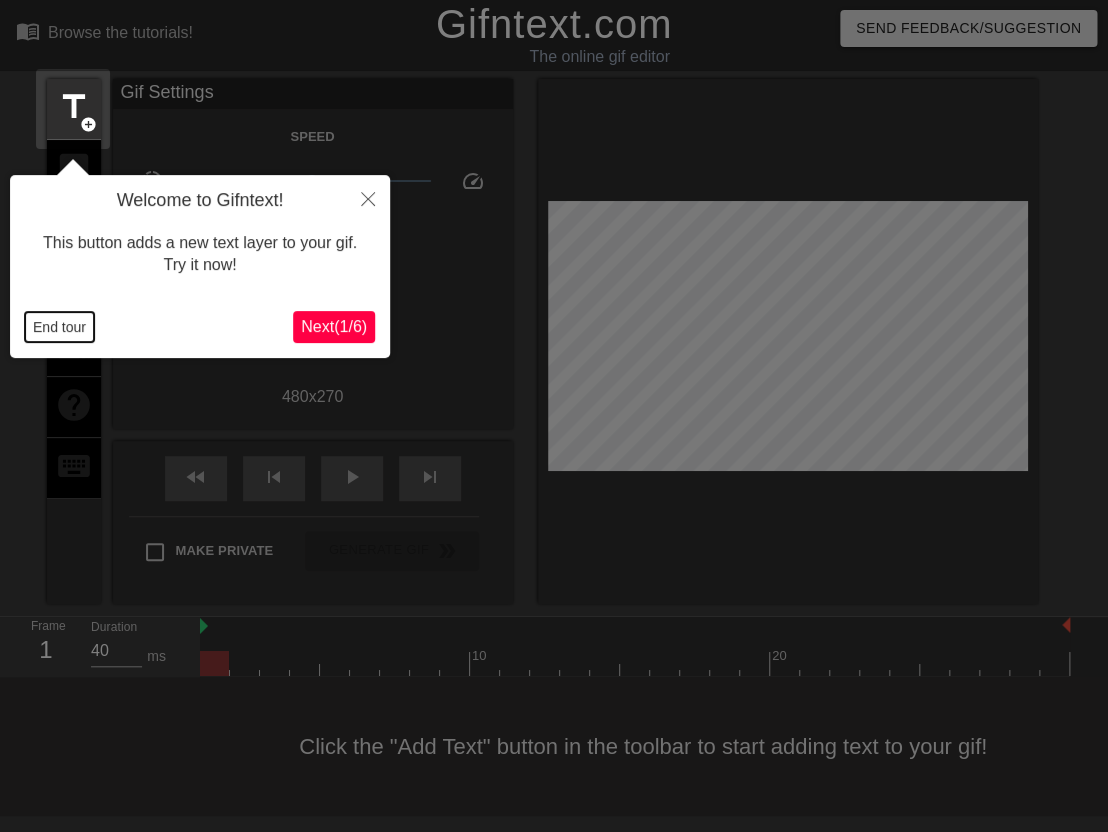 click on "End tour" at bounding box center [59, 327] 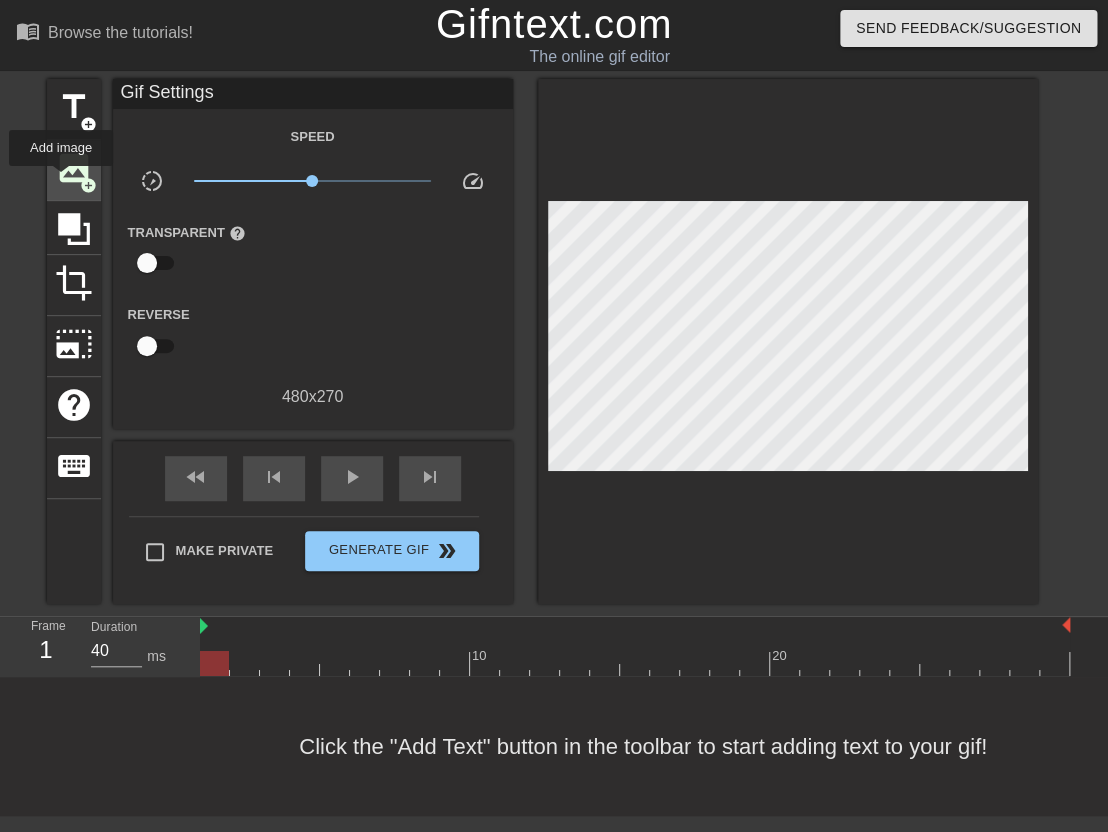 click on "image" at bounding box center (74, 168) 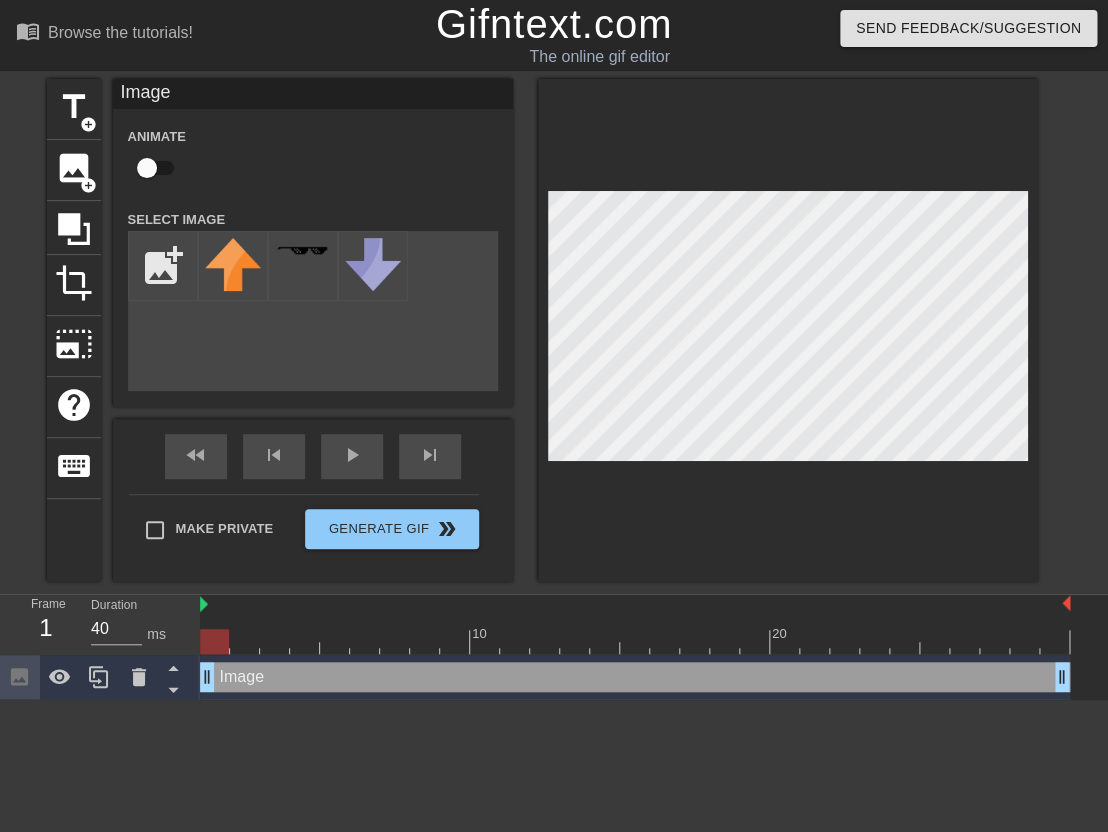 click at bounding box center [147, 168] 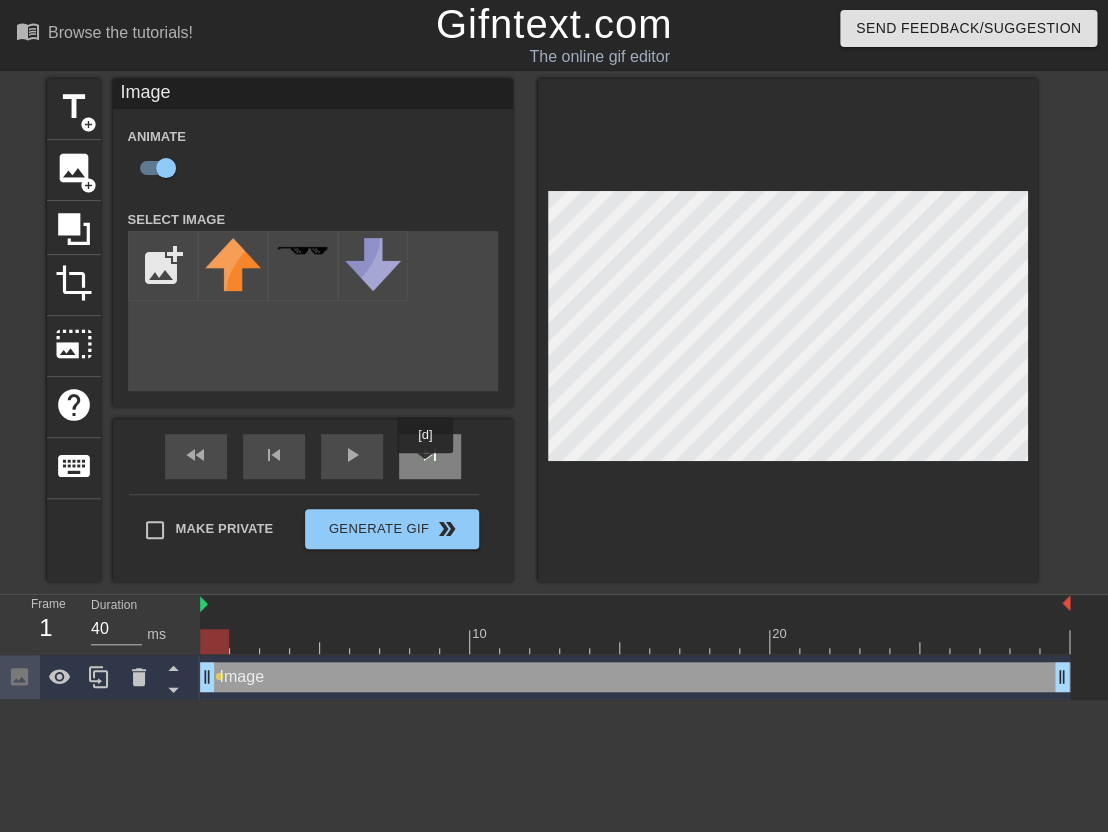 click on "skip_next" at bounding box center (430, 456) 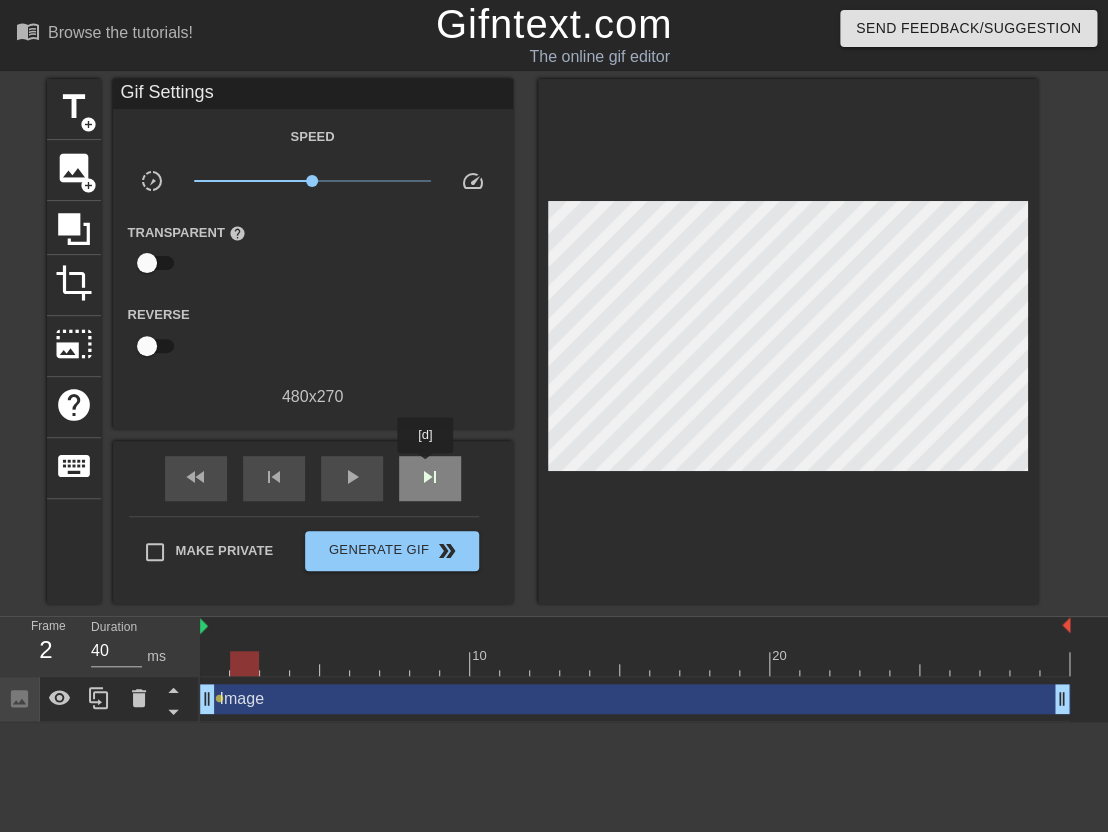 click on "skip_next" at bounding box center [430, 477] 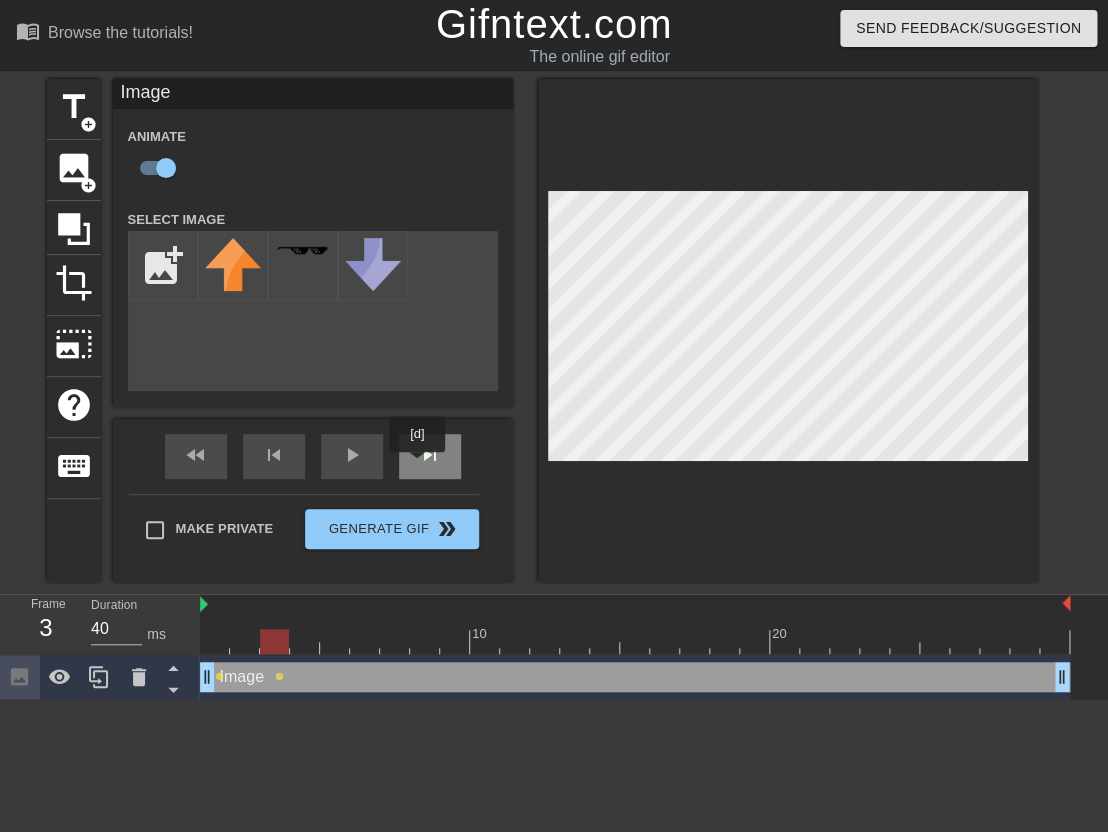 click on "skip_next" at bounding box center (430, 455) 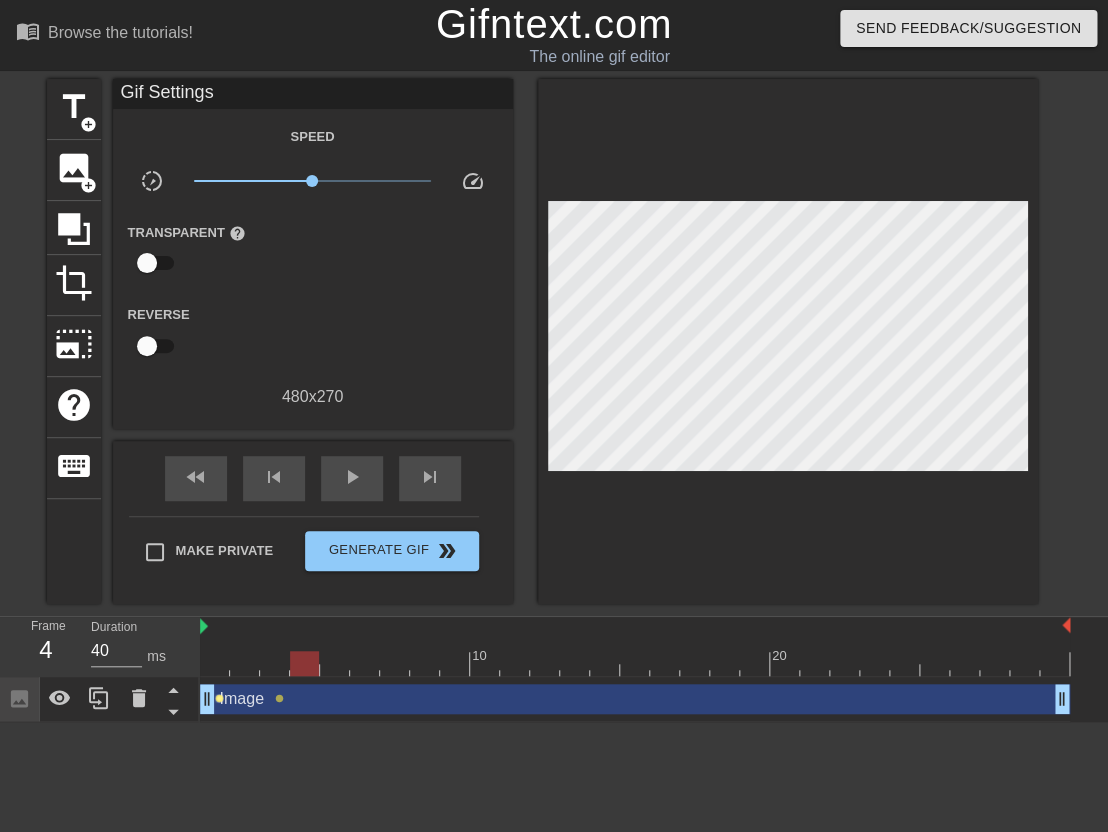 click on "lens" at bounding box center [219, 698] 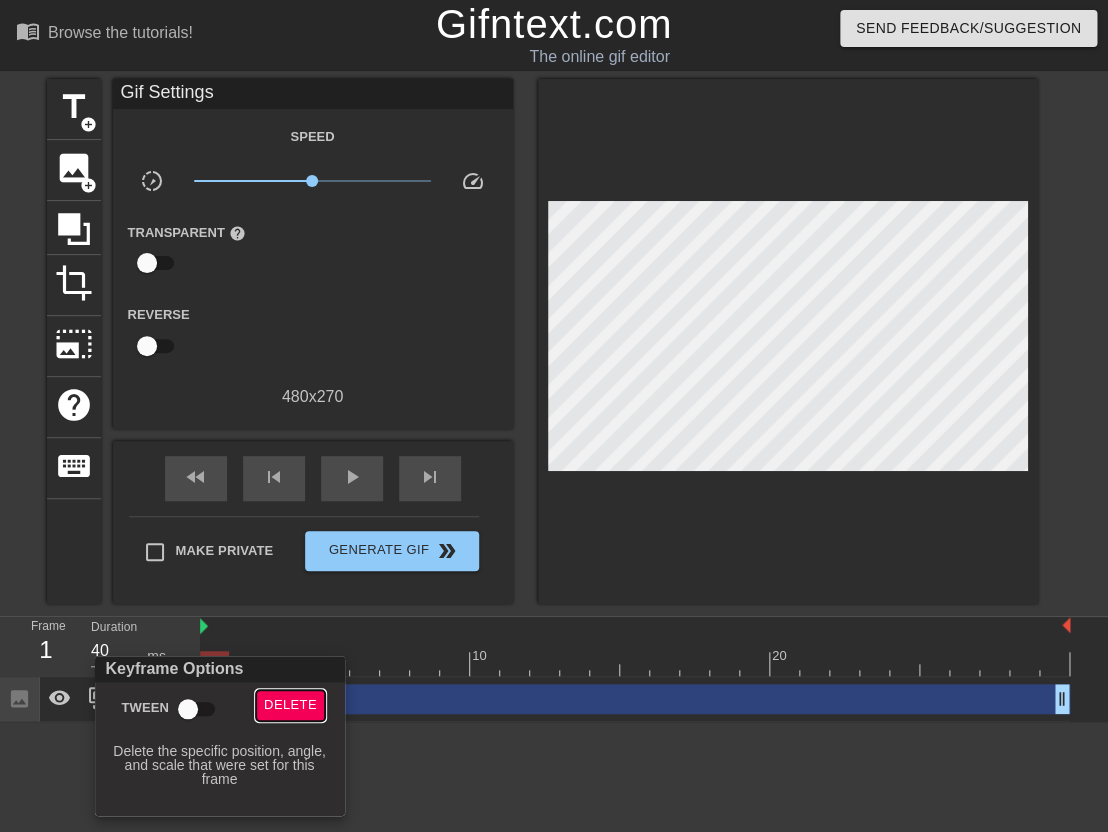 click on "Delete" at bounding box center [290, 705] 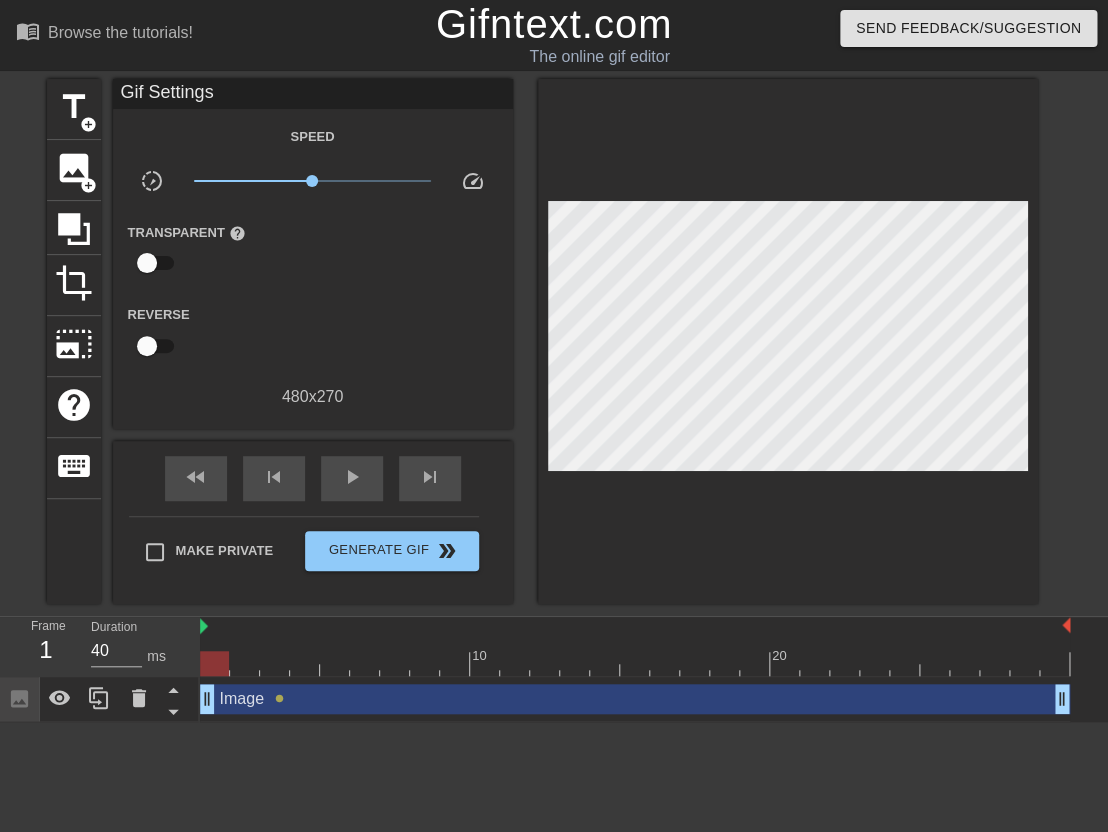click on "Image drag_handle drag_handle" at bounding box center [635, 699] 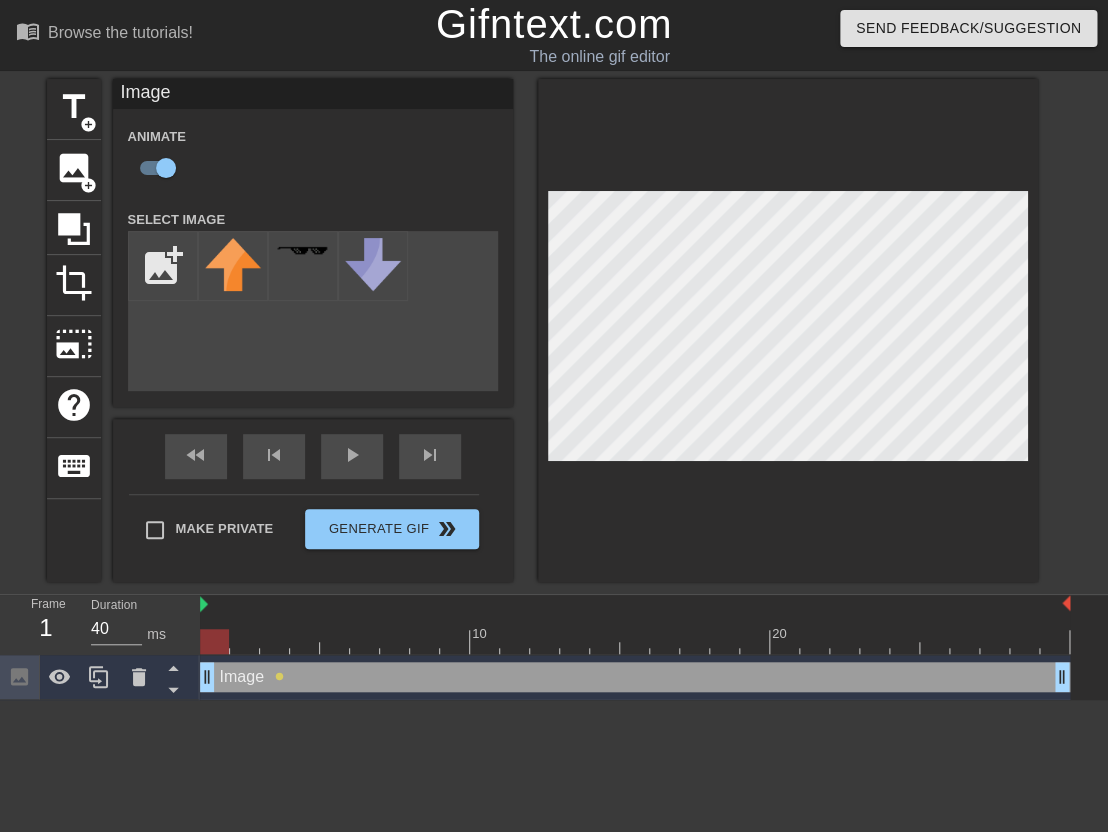 click on "Image drag_handle drag_handle" at bounding box center [635, 677] 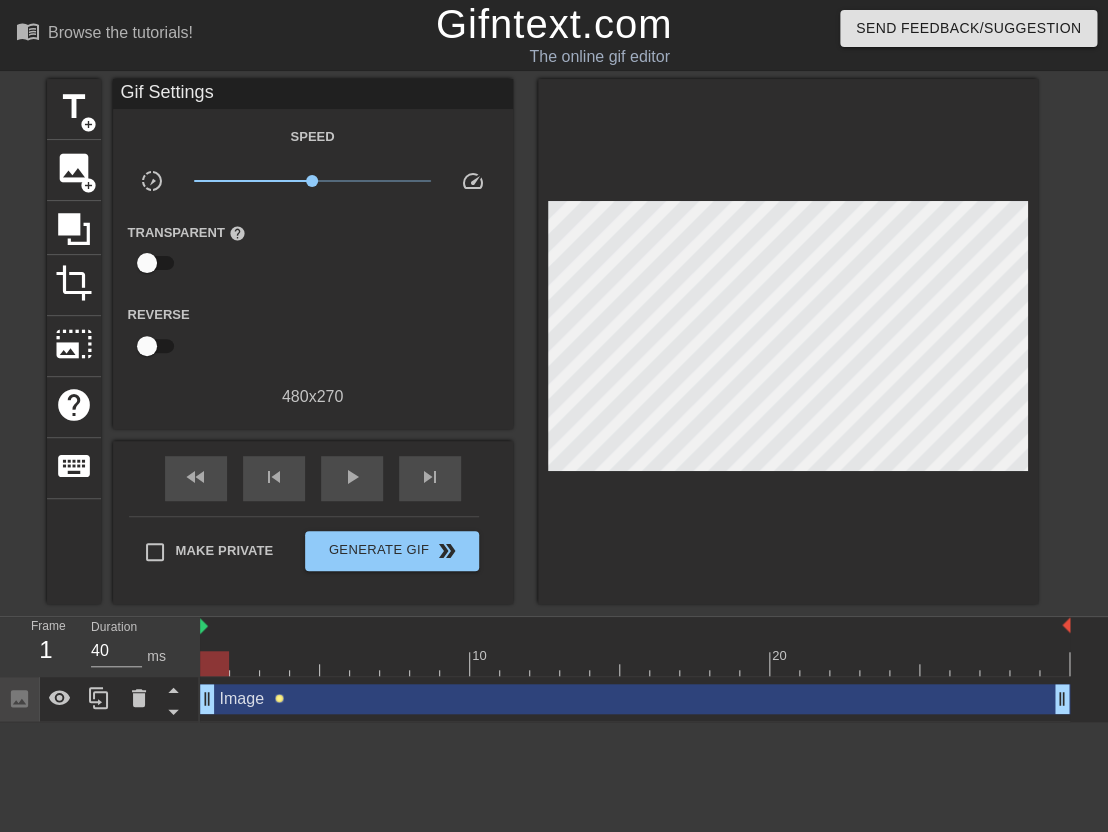 click on "Image drag_handle drag_handle lens" at bounding box center [635, 699] 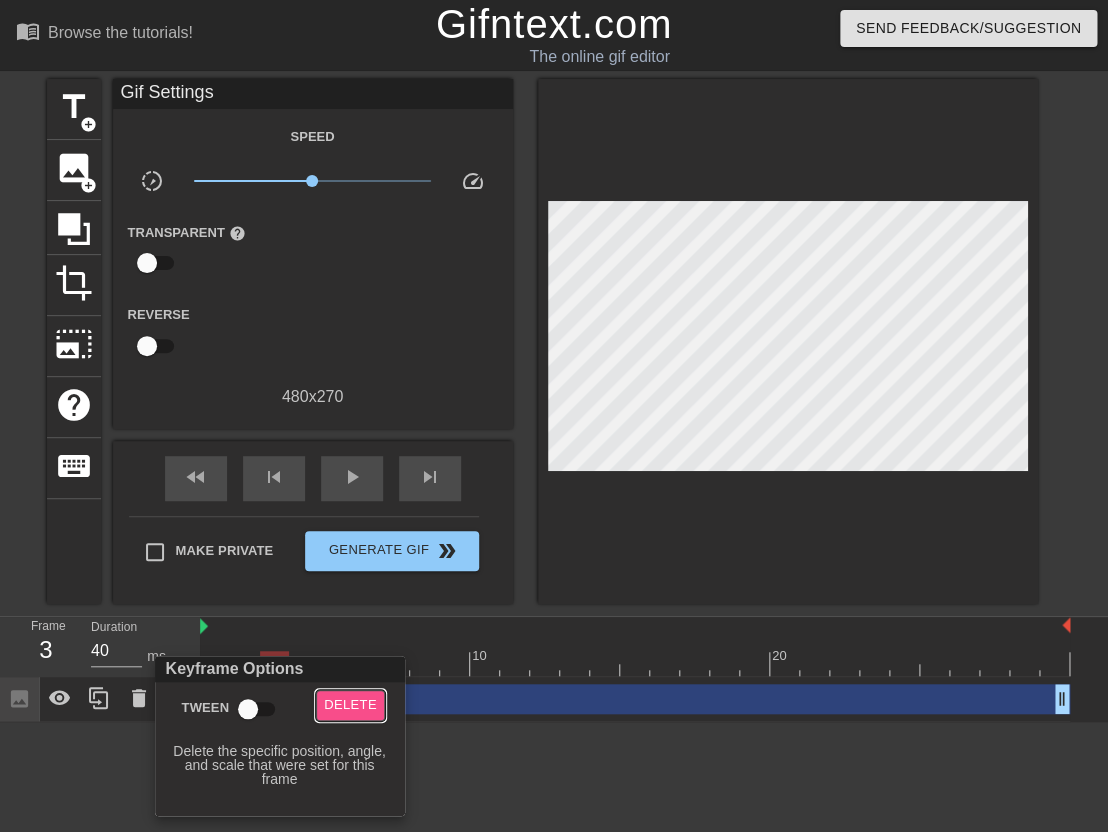 click on "Delete" at bounding box center [350, 705] 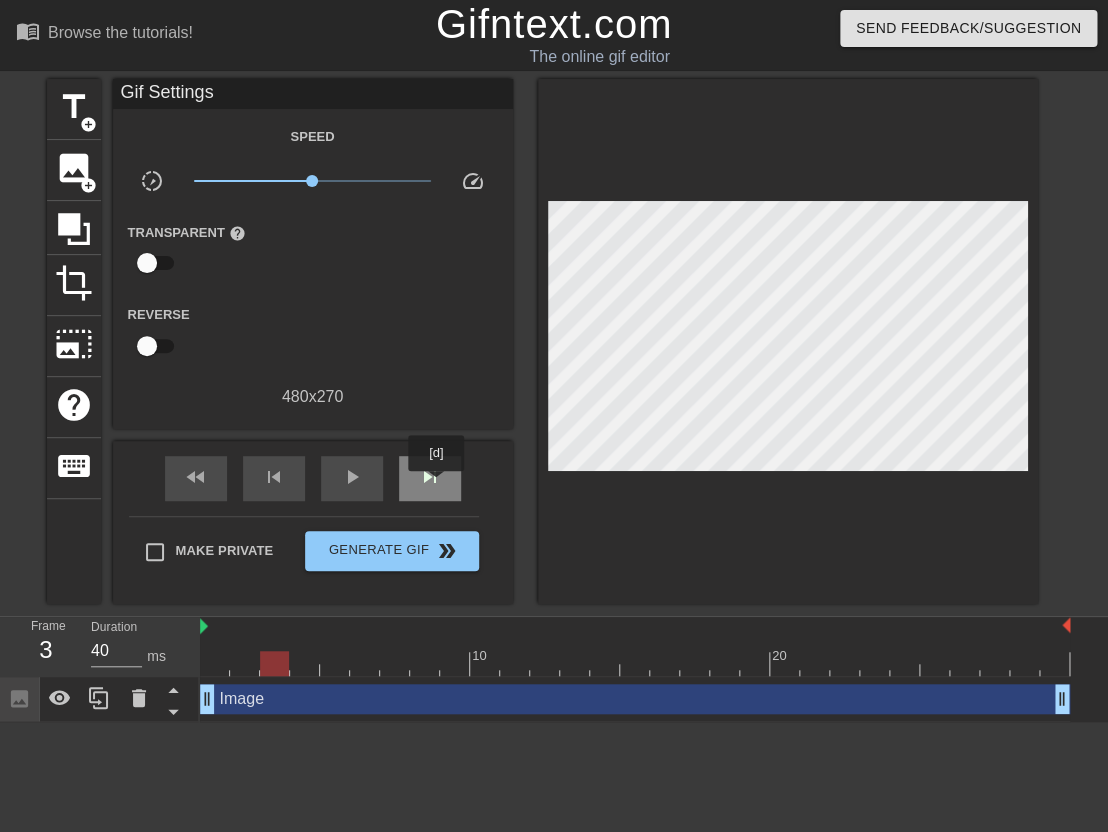 click on "skip_next" at bounding box center [430, 477] 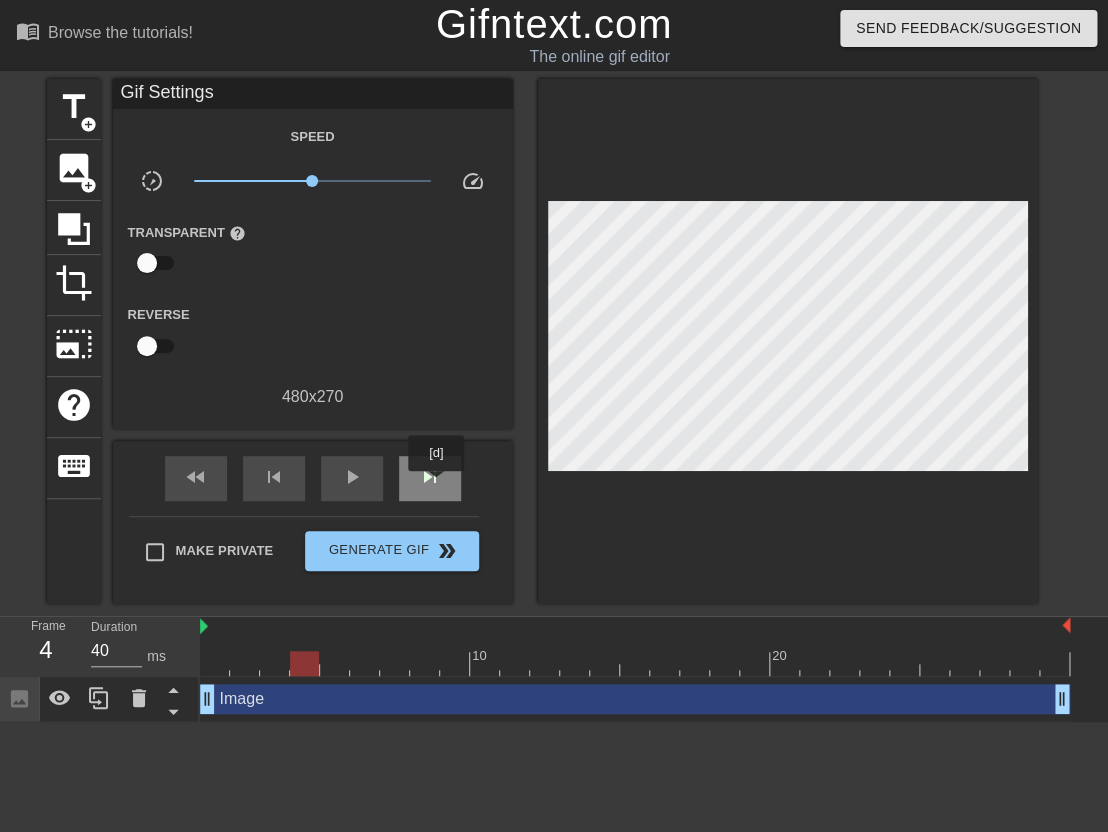 click on "skip_next" at bounding box center (430, 477) 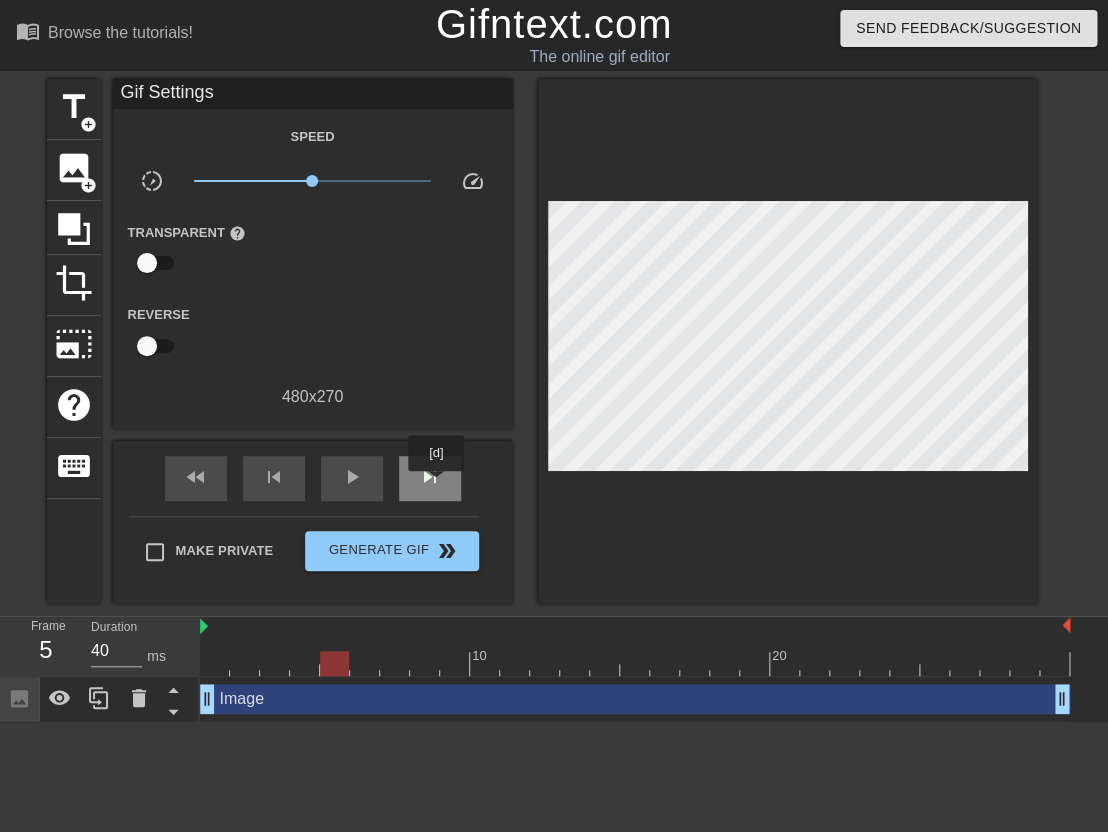 click on "skip_next" at bounding box center [430, 477] 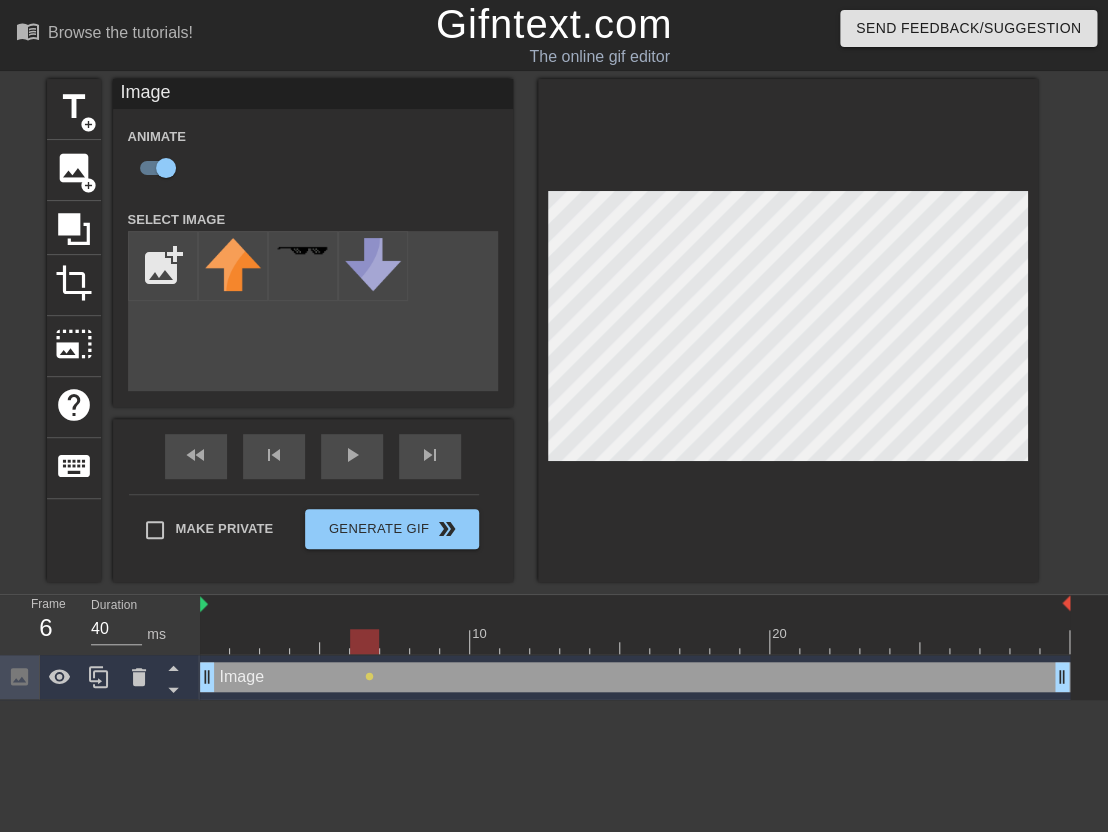 click at bounding box center [635, 641] 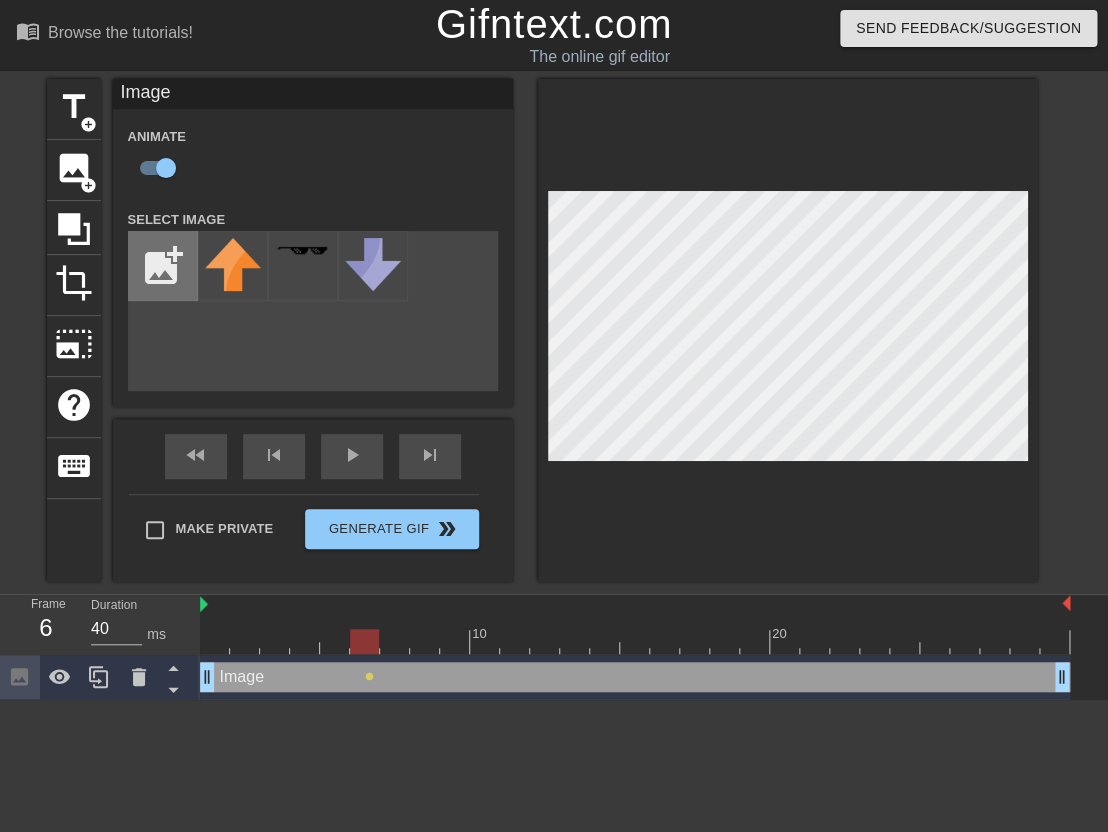 click at bounding box center [163, 266] 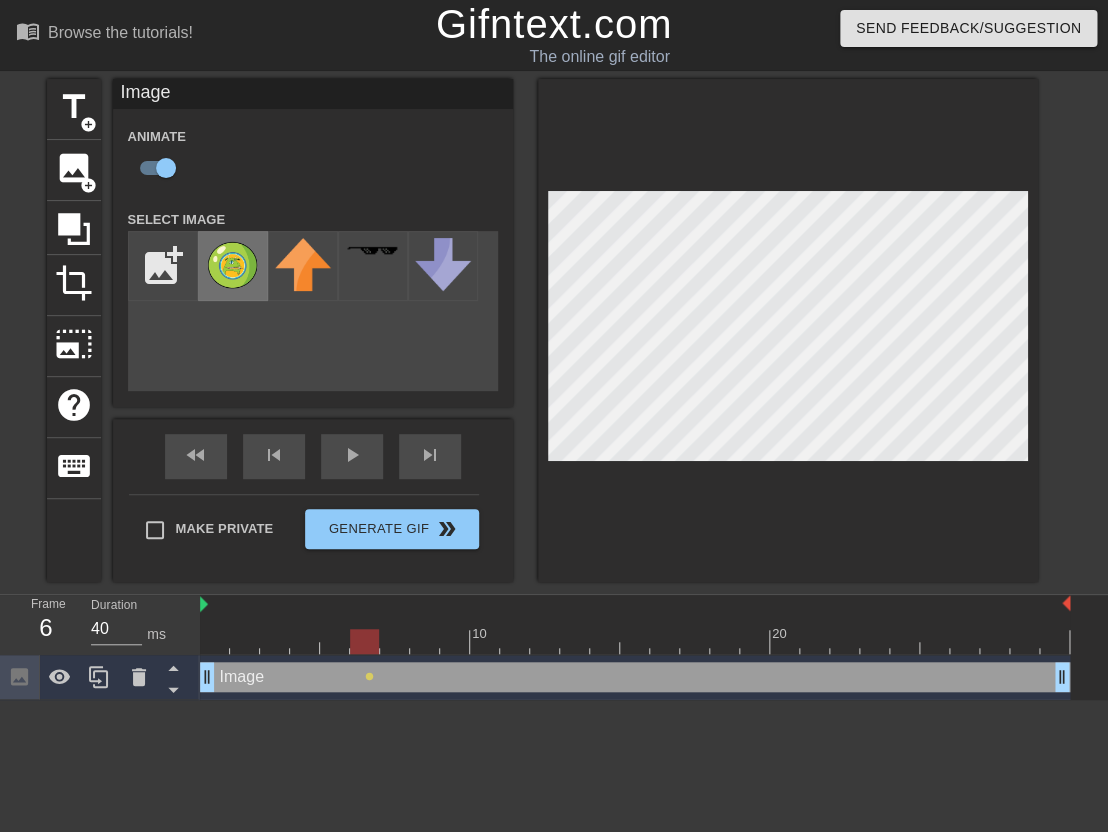 click at bounding box center (233, 264) 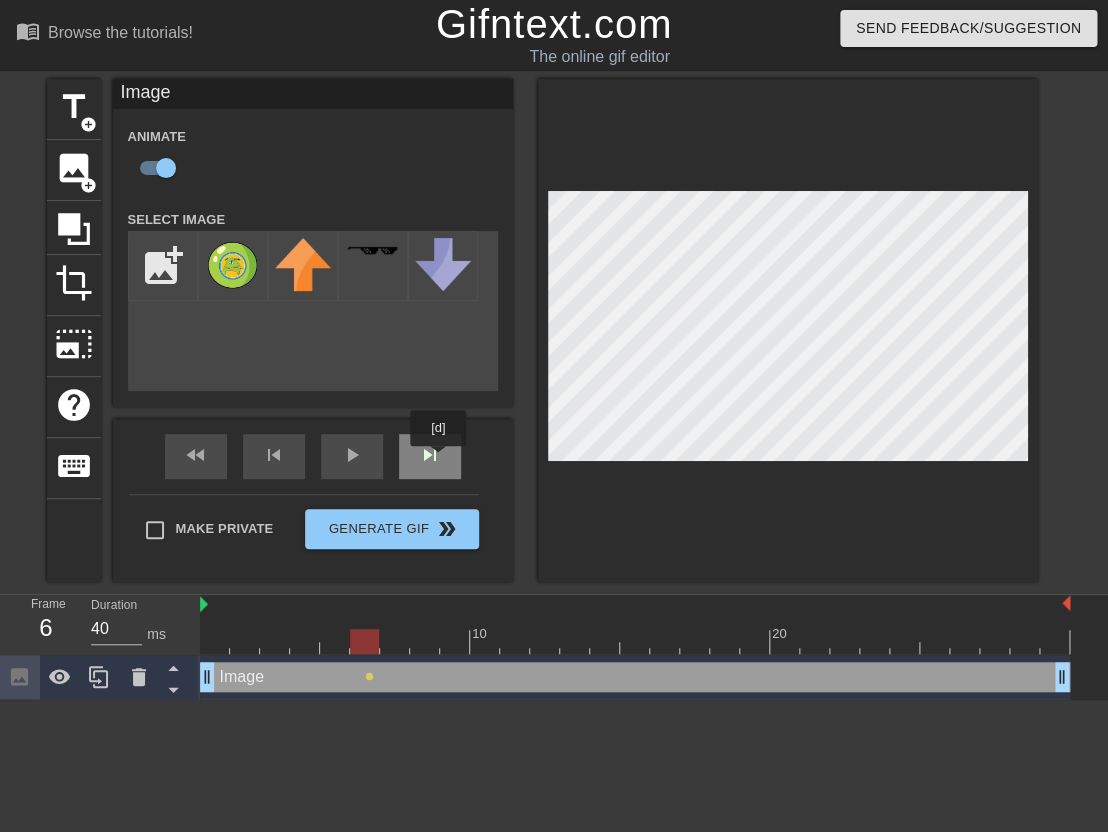 click on "skip_next" at bounding box center [430, 456] 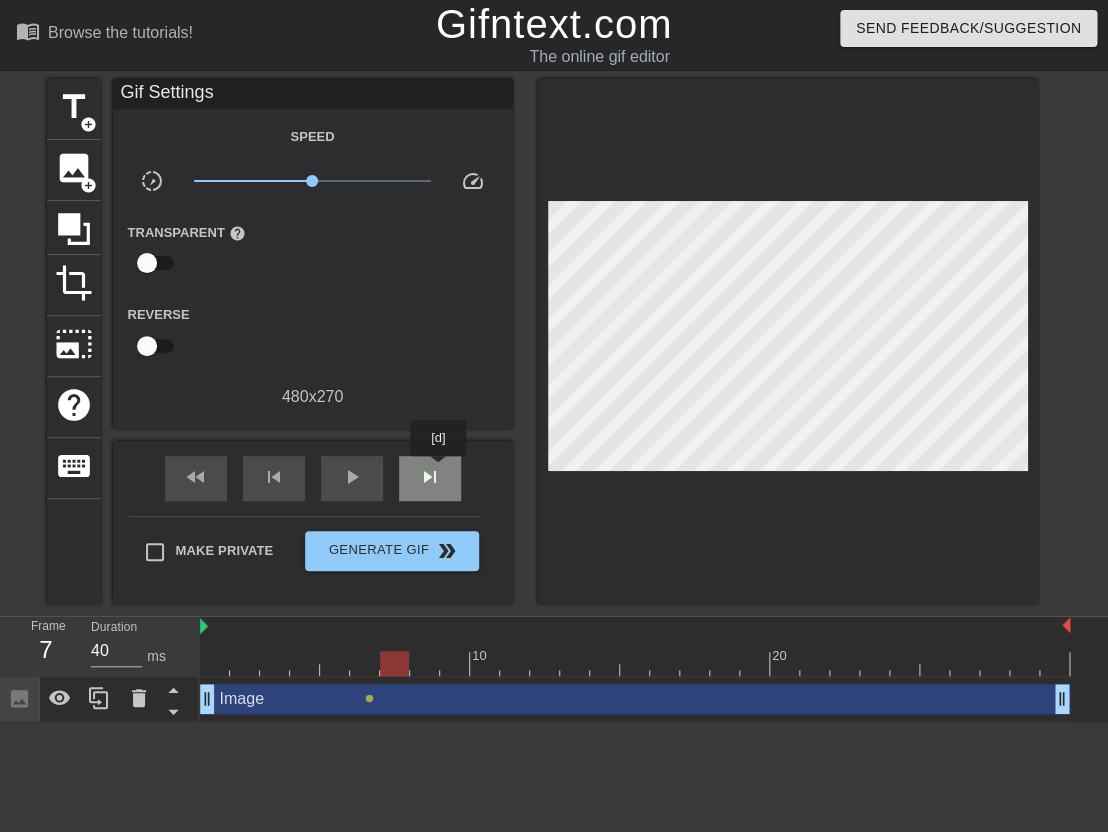 click on "skip_next" at bounding box center [430, 477] 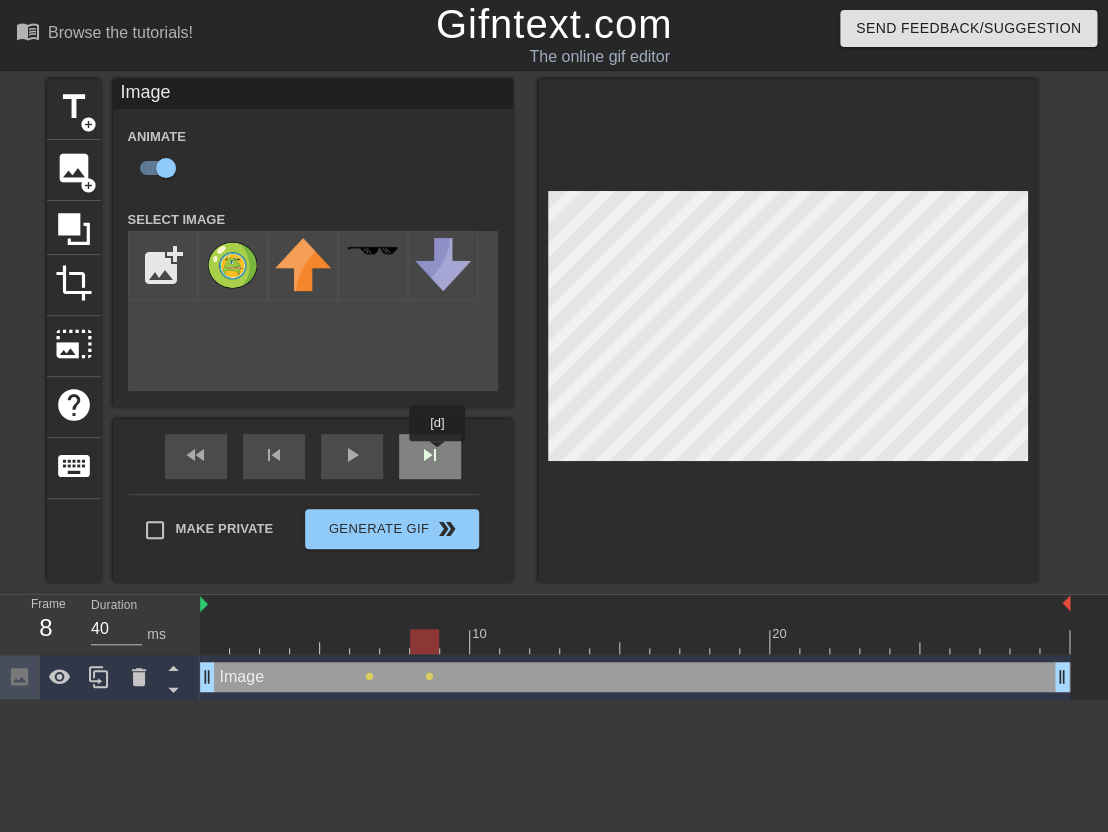 click on "fast_rewind skip_previous play_arrow skip_next" at bounding box center (313, 456) 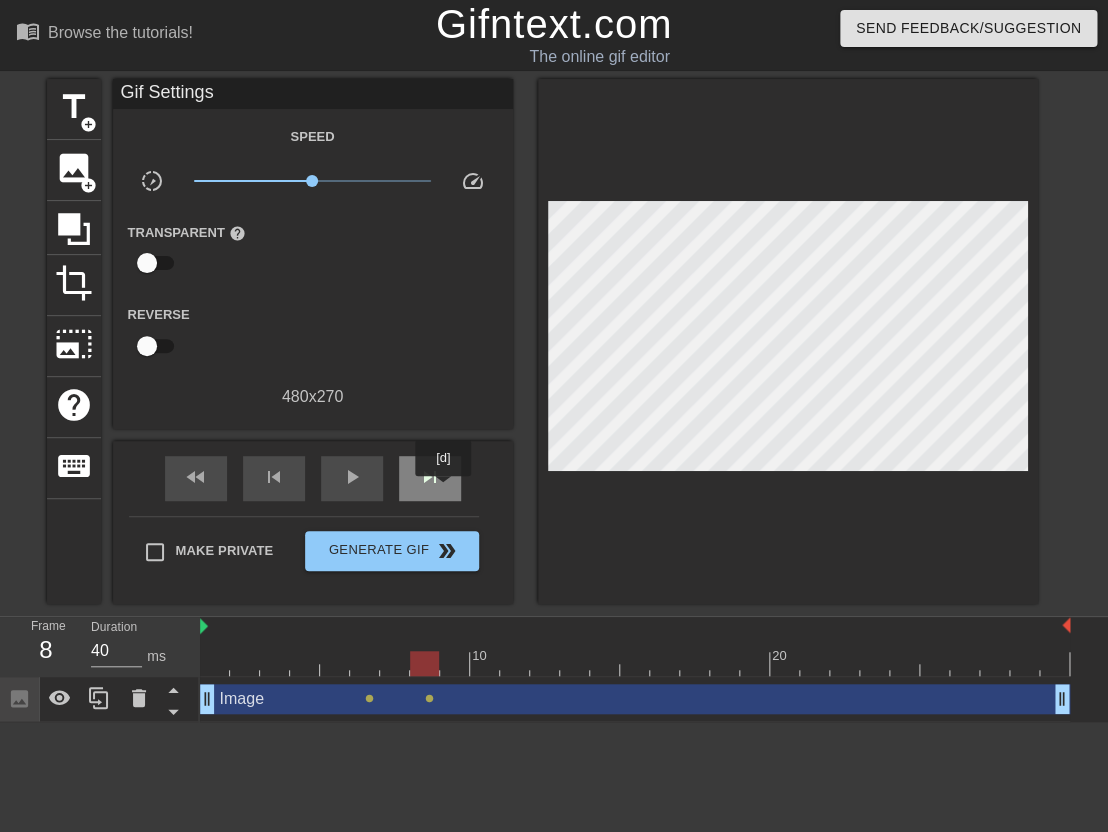 click on "skip_next" at bounding box center (430, 478) 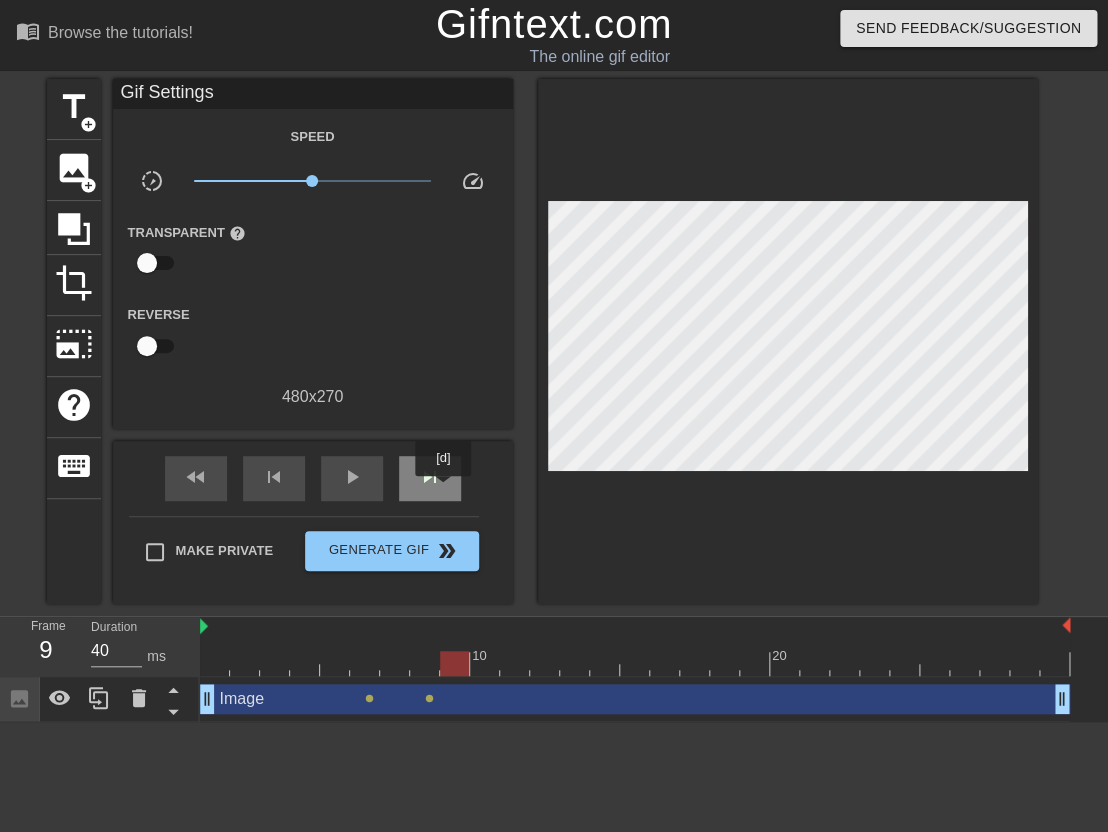 click on "skip_next" at bounding box center (430, 478) 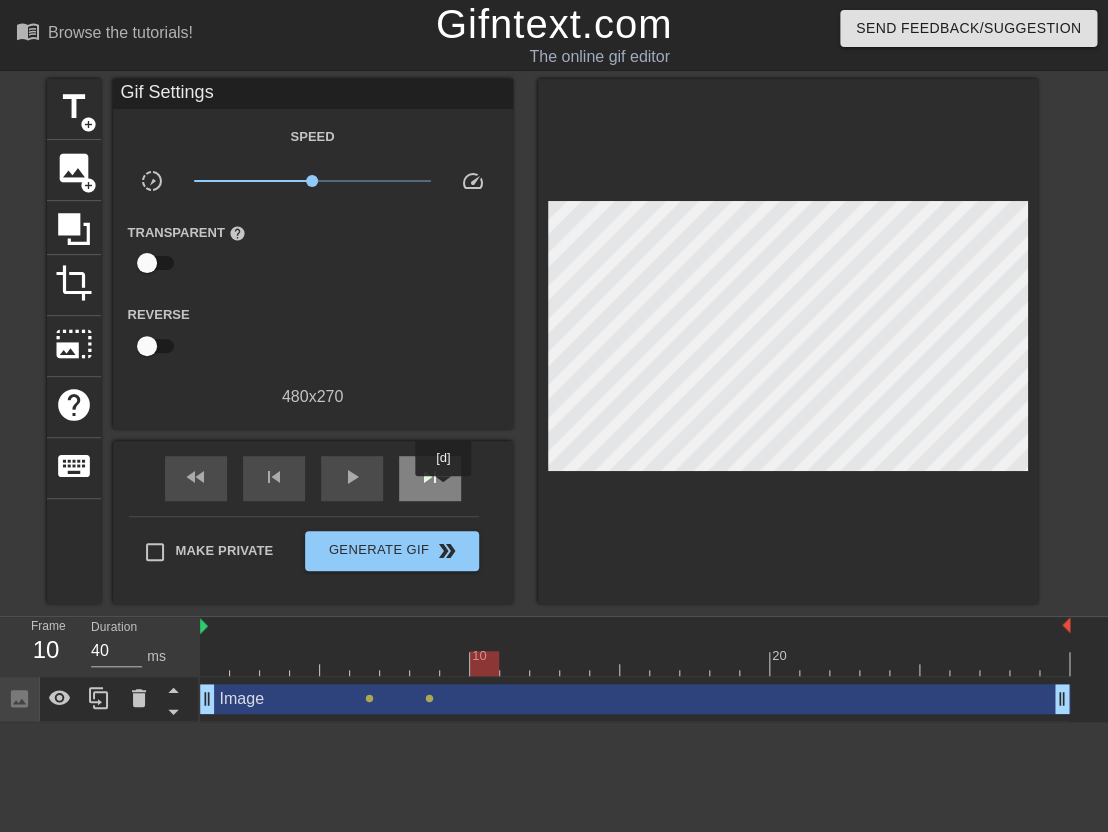 click on "skip_next" at bounding box center [430, 478] 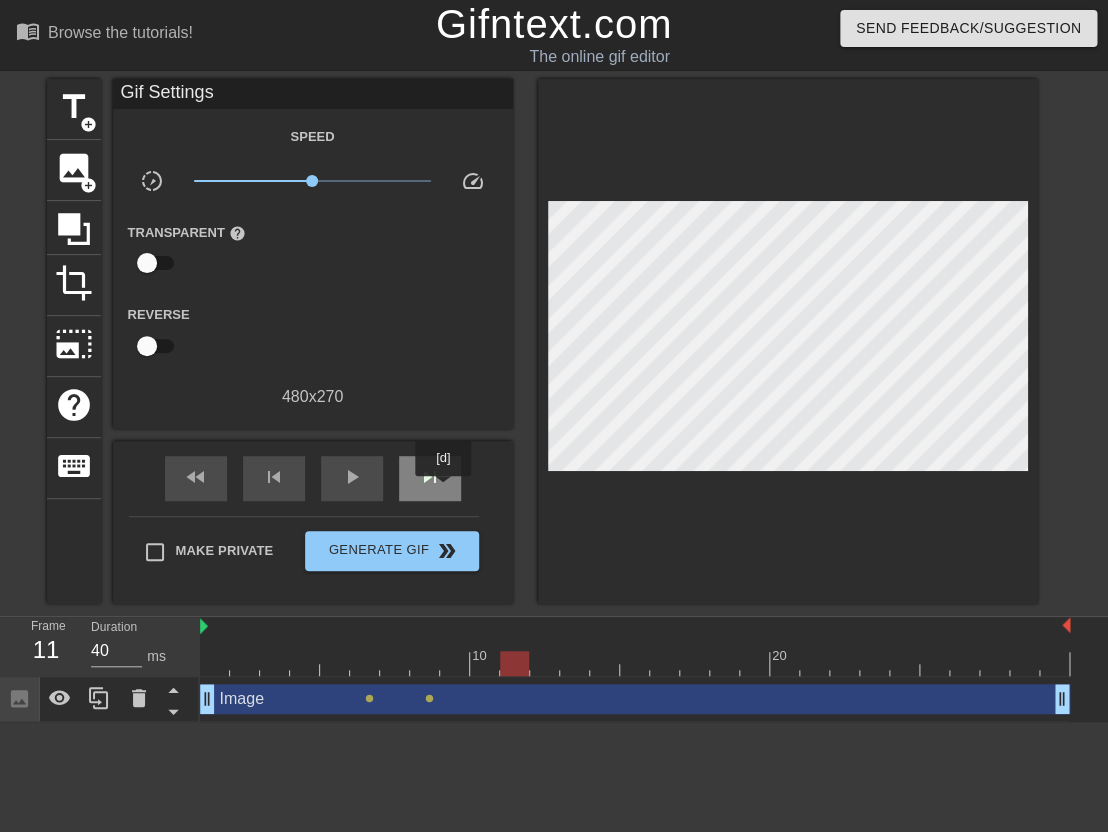 click on "skip_next" at bounding box center (430, 478) 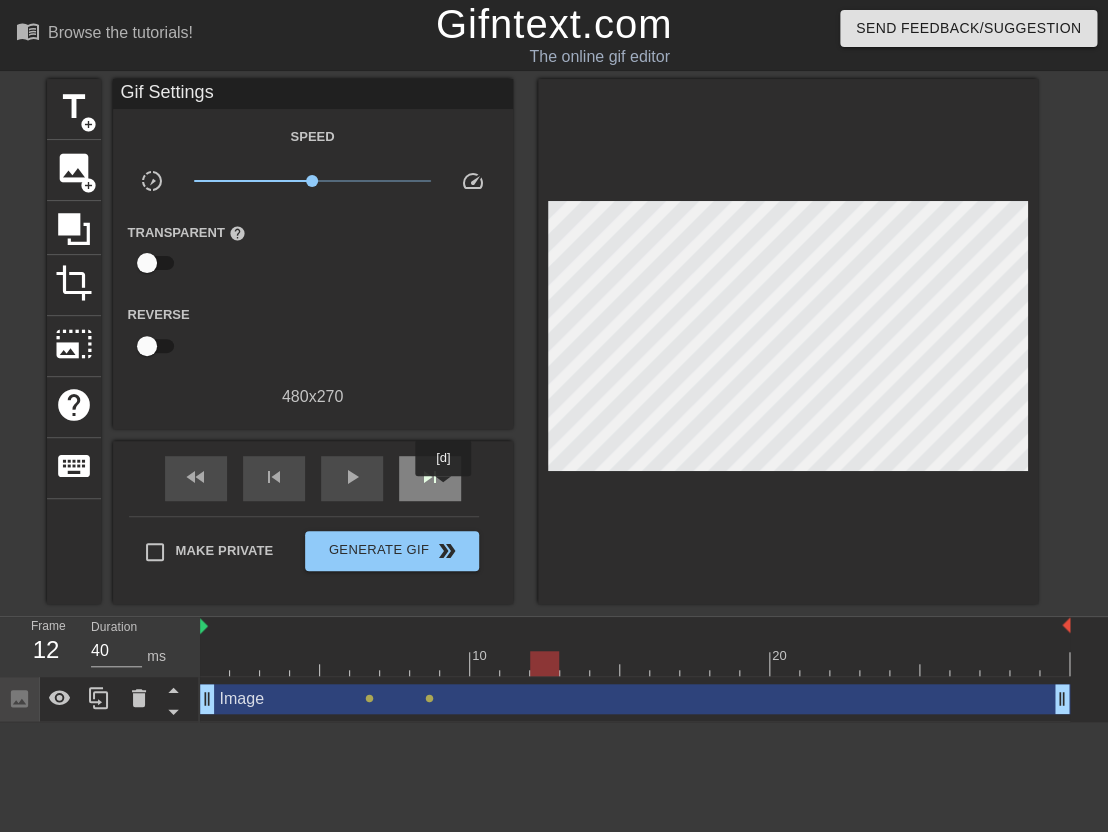 click on "skip_next" at bounding box center [430, 478] 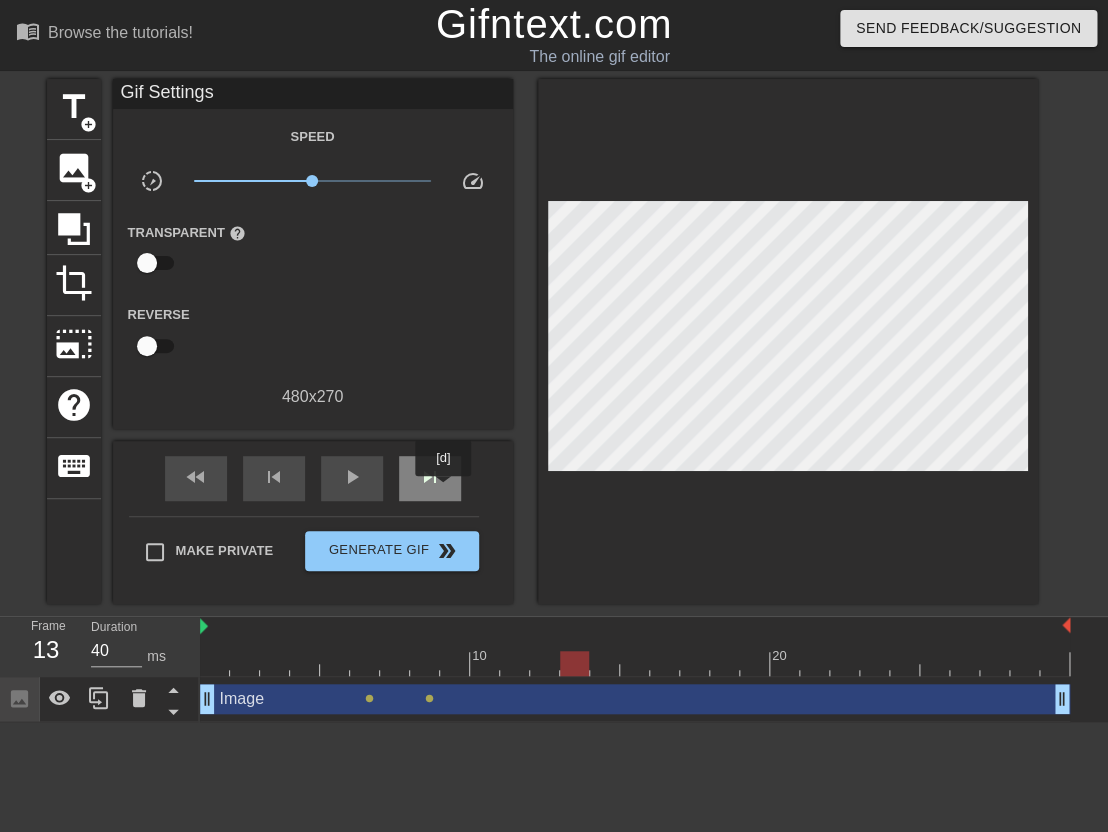 click on "skip_next" at bounding box center (430, 478) 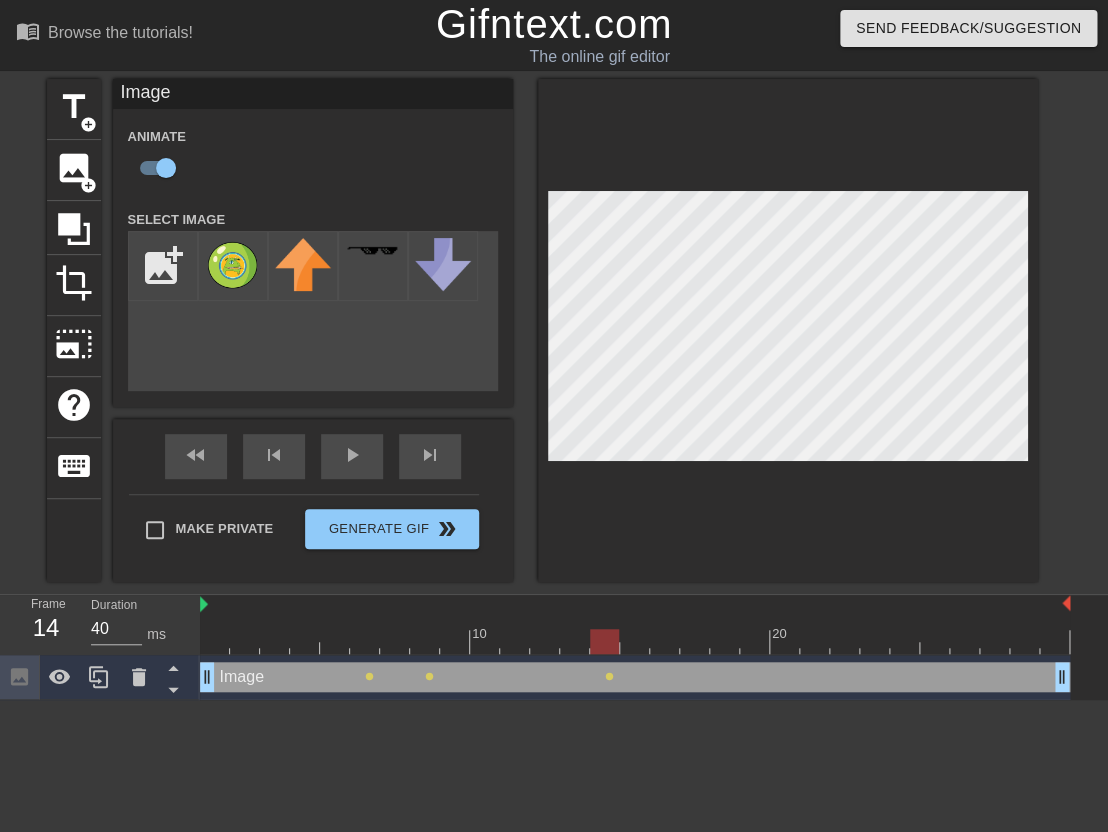 click at bounding box center [635, 641] 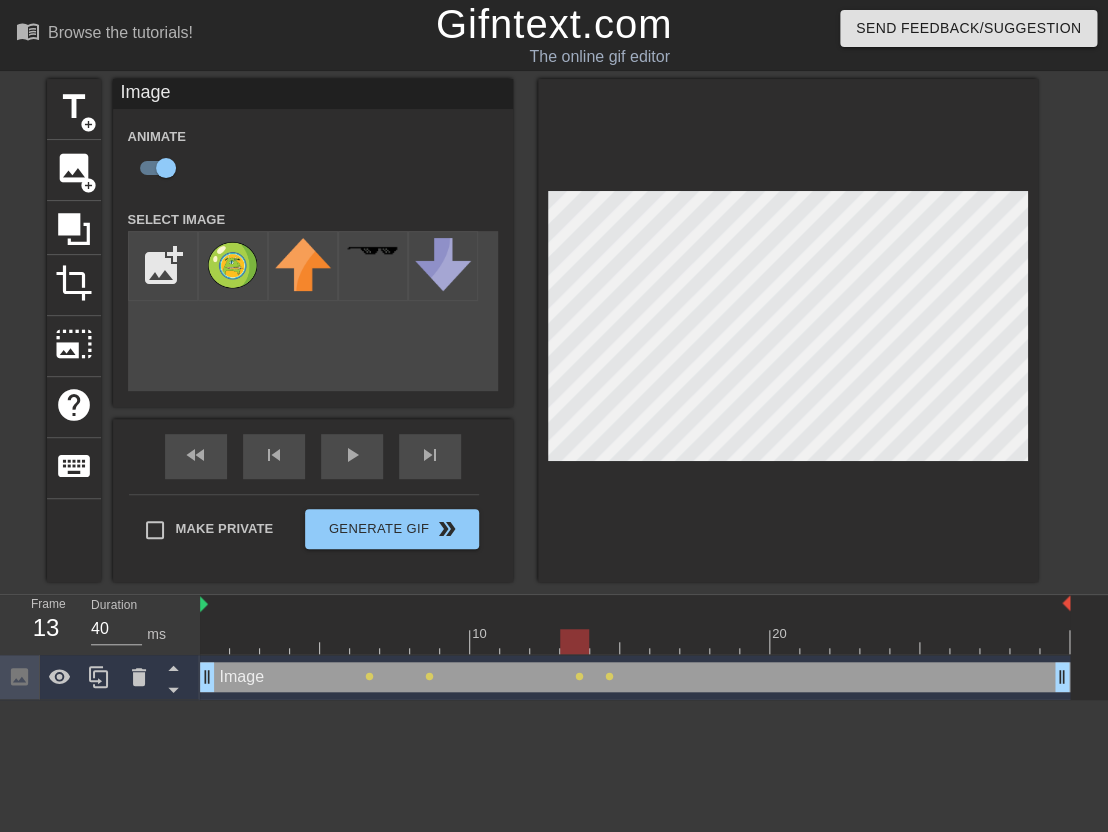 click at bounding box center [635, 641] 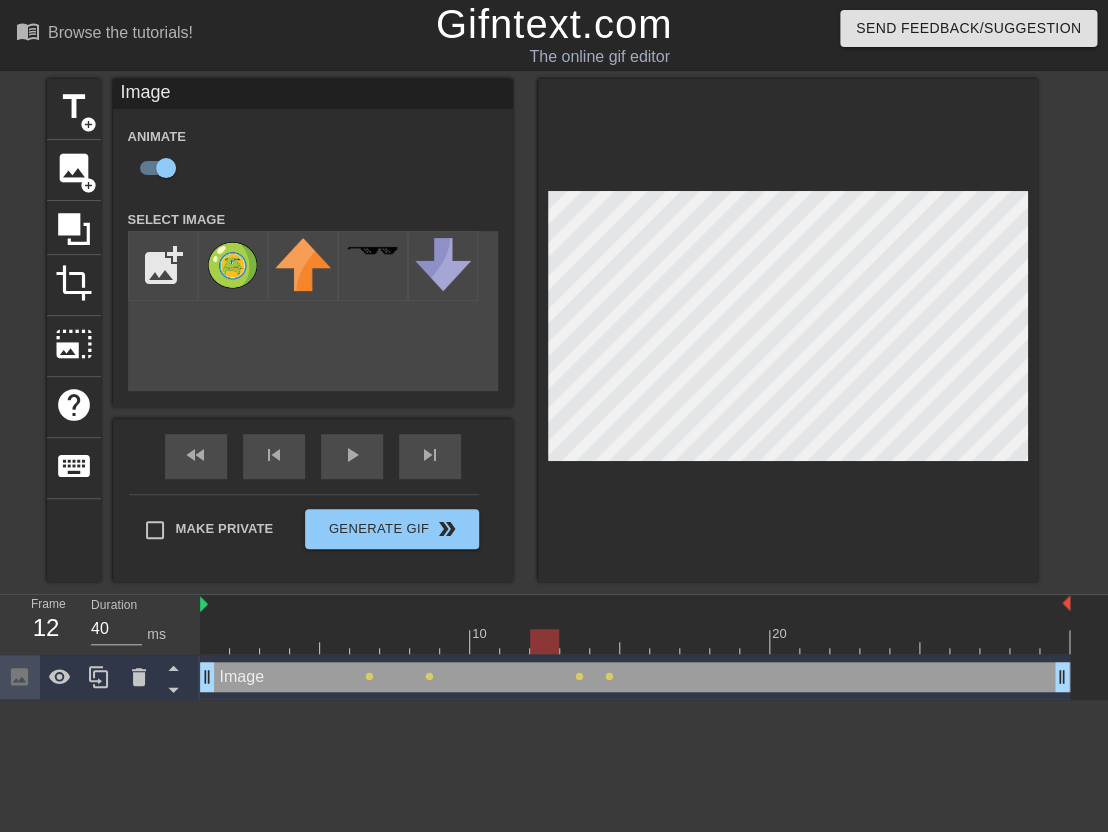 click on "Image drag_handle drag_handle" at bounding box center (635, 677) 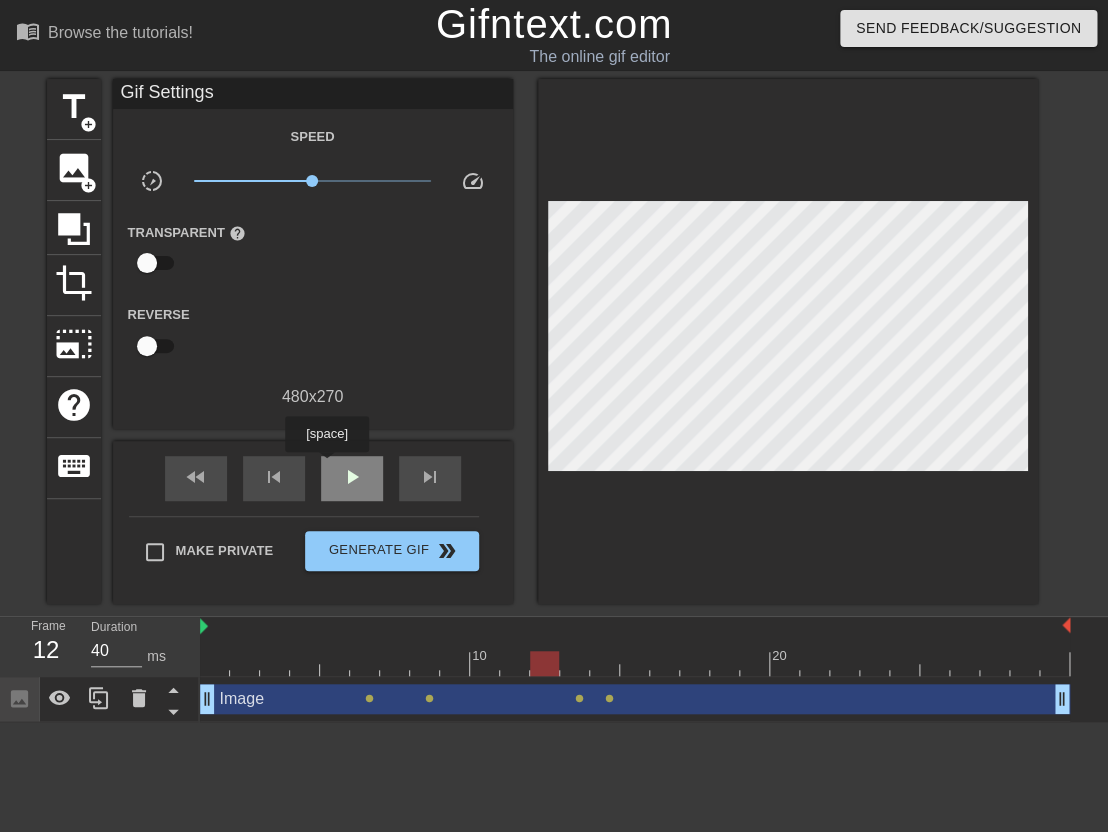 click on "play_arrow" at bounding box center [352, 478] 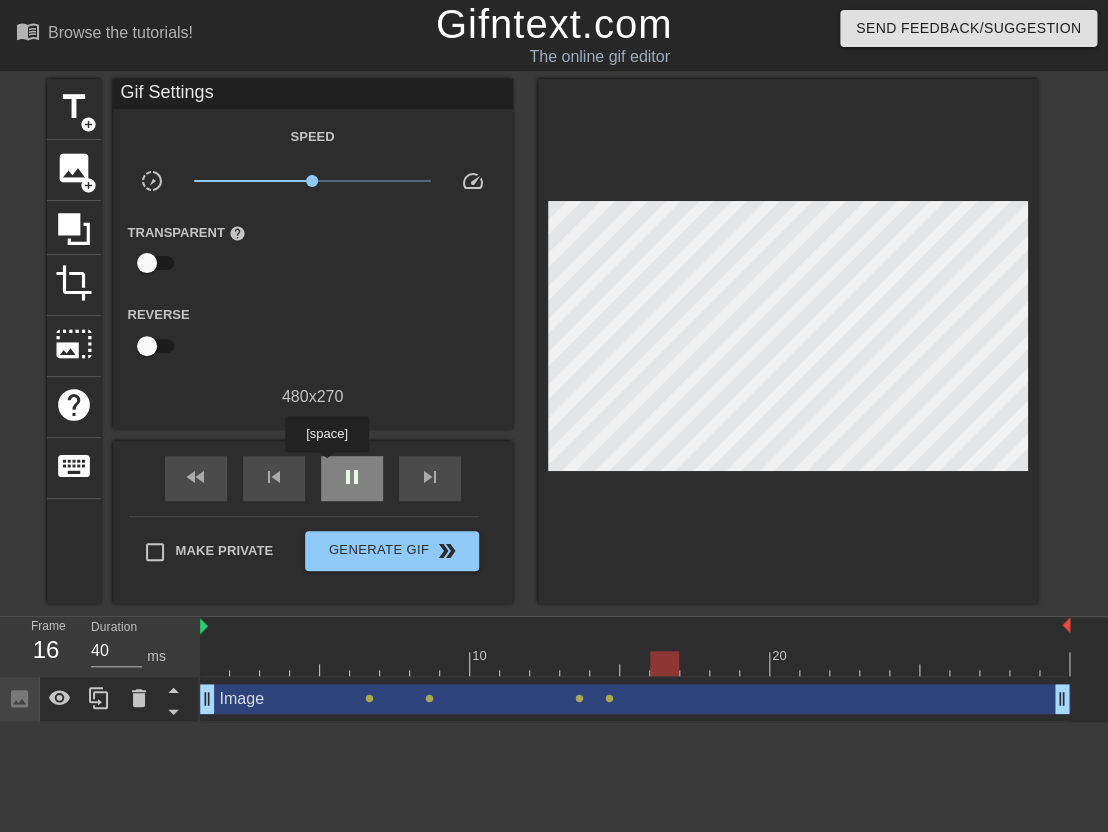 click on "pause" at bounding box center (352, 478) 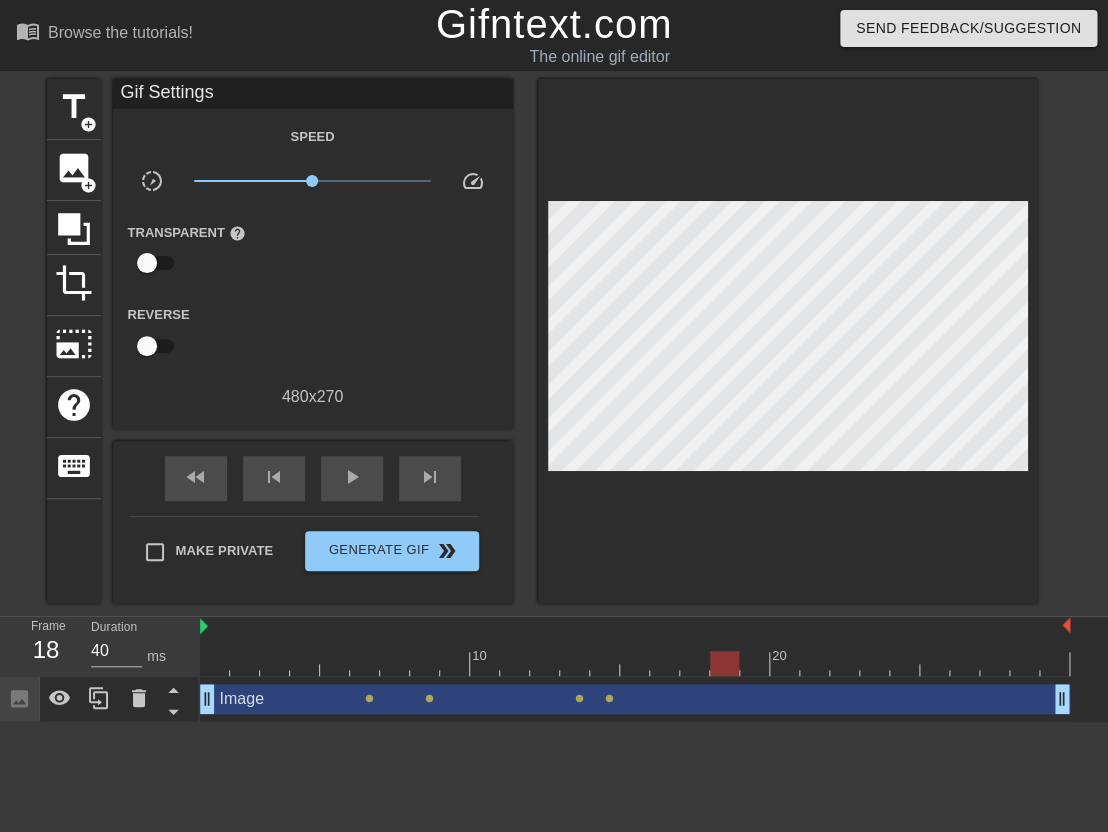 click on "Image drag_handle drag_handle" at bounding box center [635, 699] 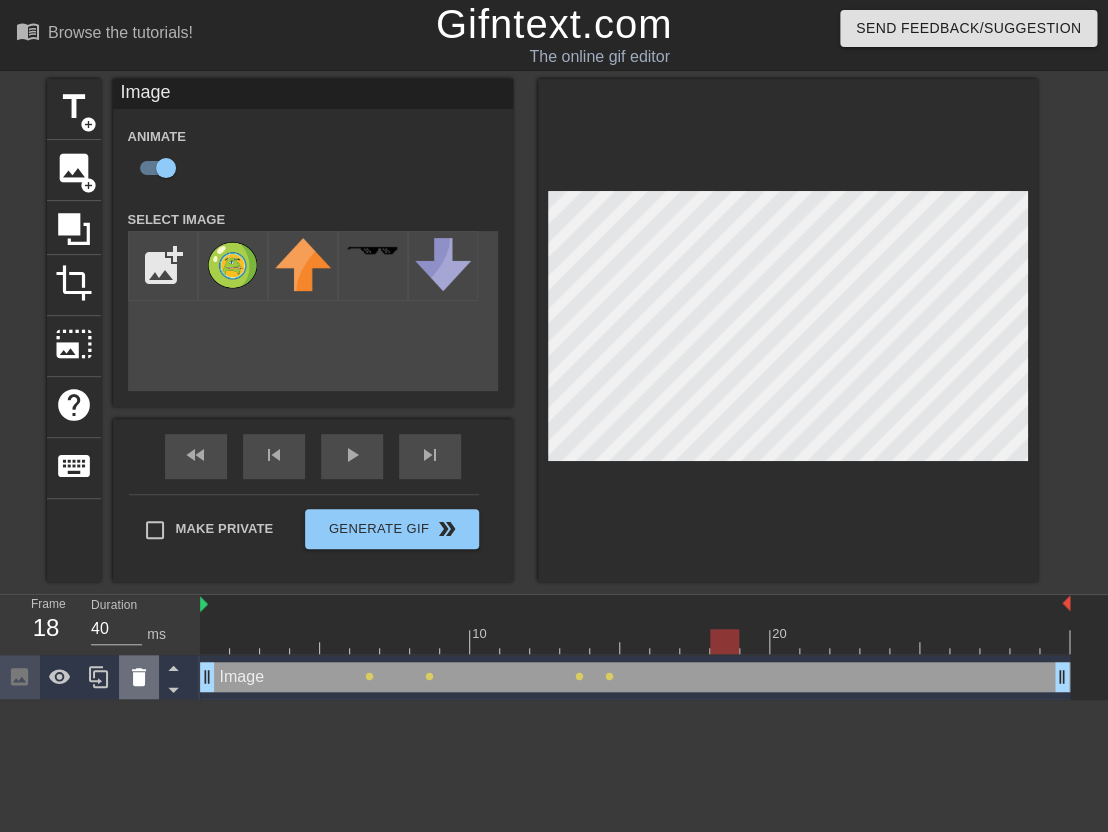 click 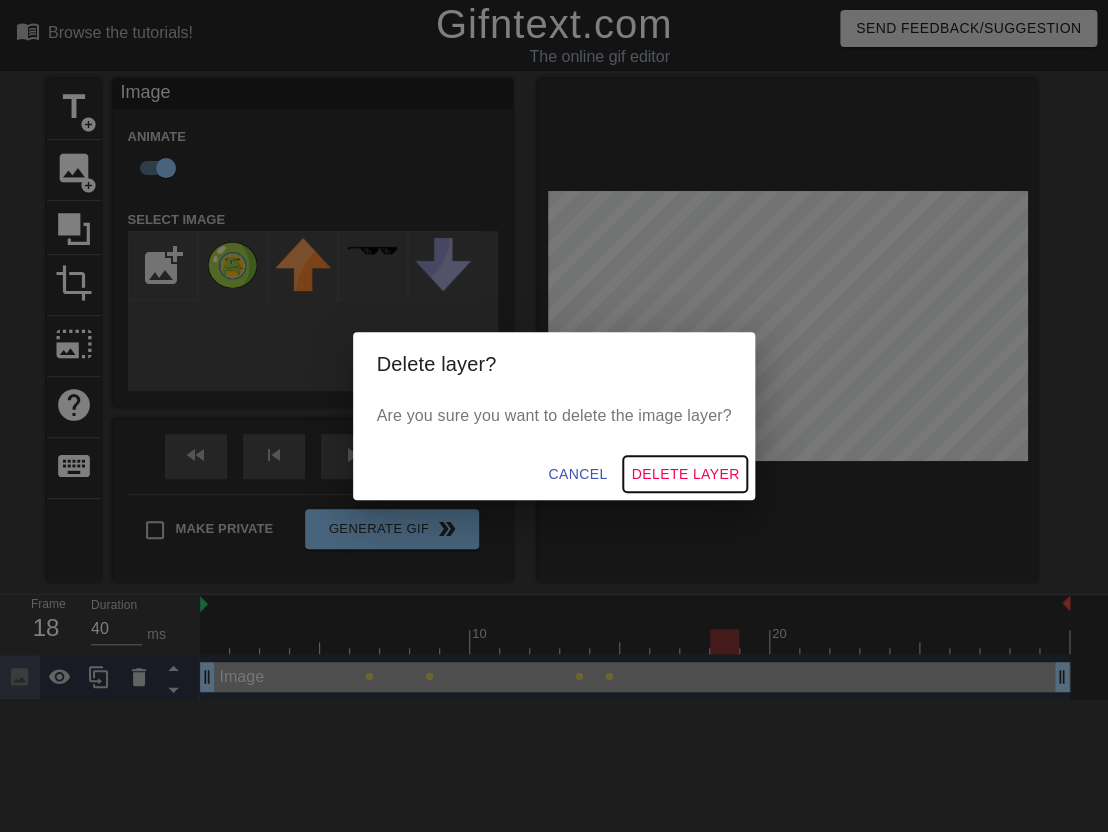 click on "Delete Layer" at bounding box center (685, 474) 